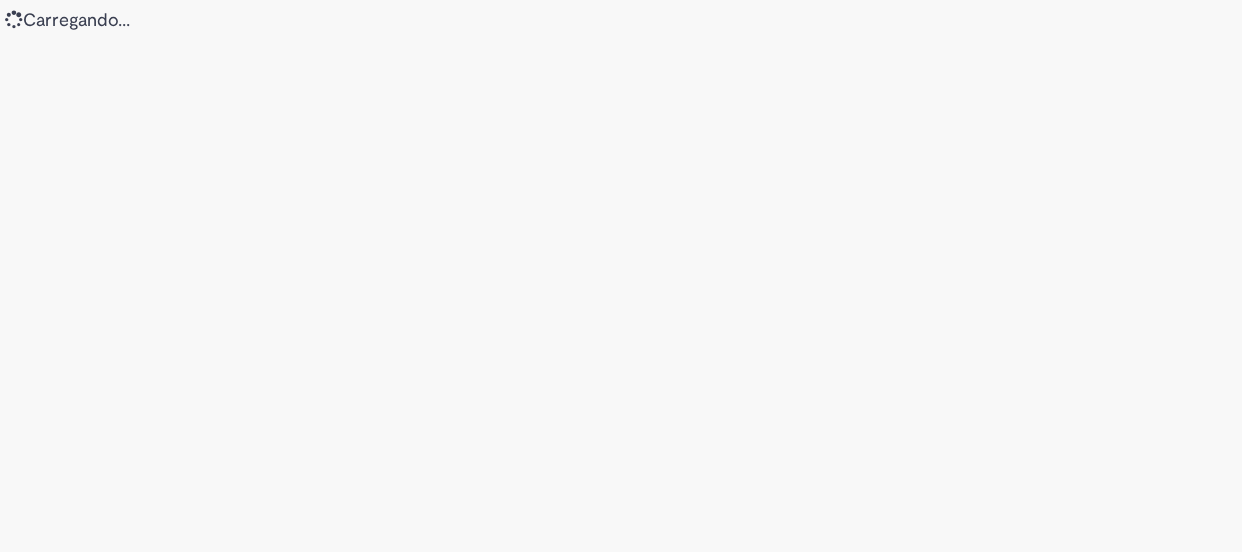 scroll, scrollTop: 0, scrollLeft: 0, axis: both 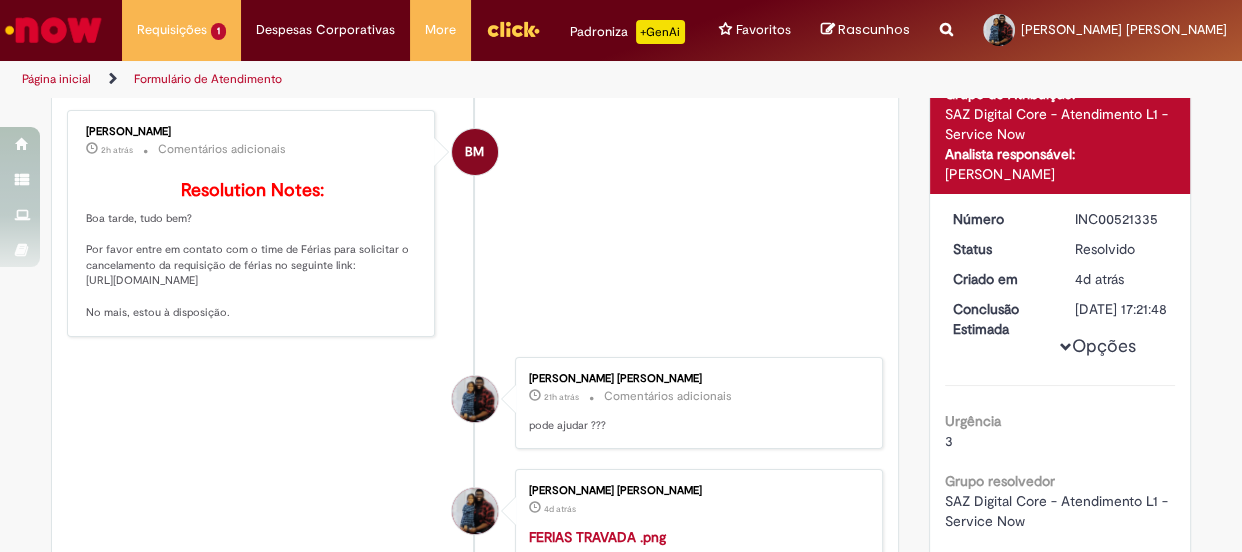 drag, startPoint x: 79, startPoint y: 312, endPoint x: 192, endPoint y: 339, distance: 116.18089 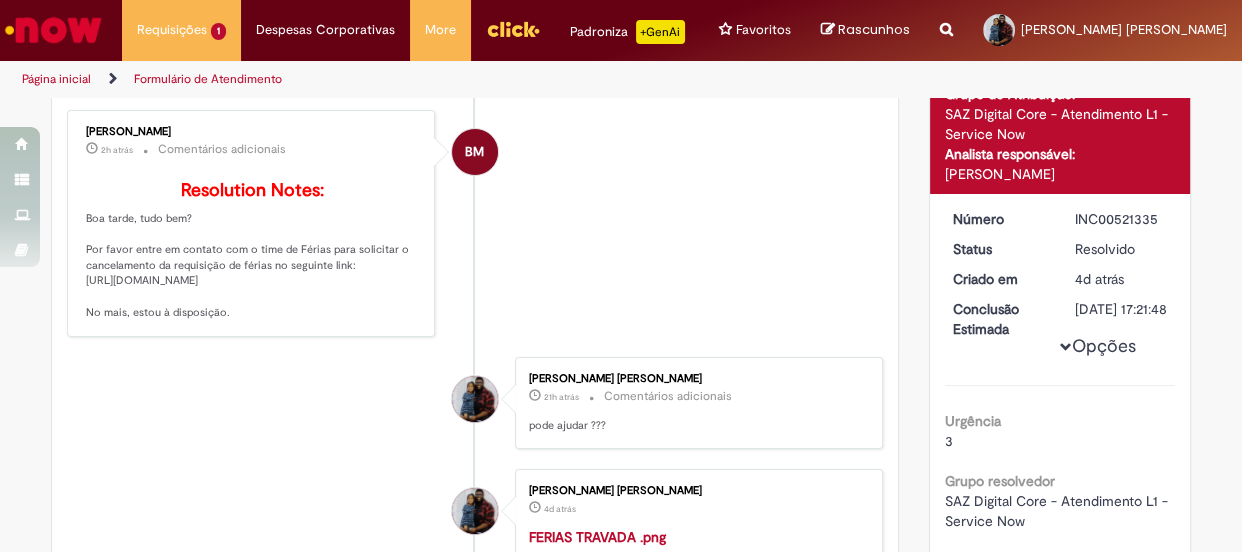 drag, startPoint x: 78, startPoint y: 310, endPoint x: 233, endPoint y: 344, distance: 158.68523 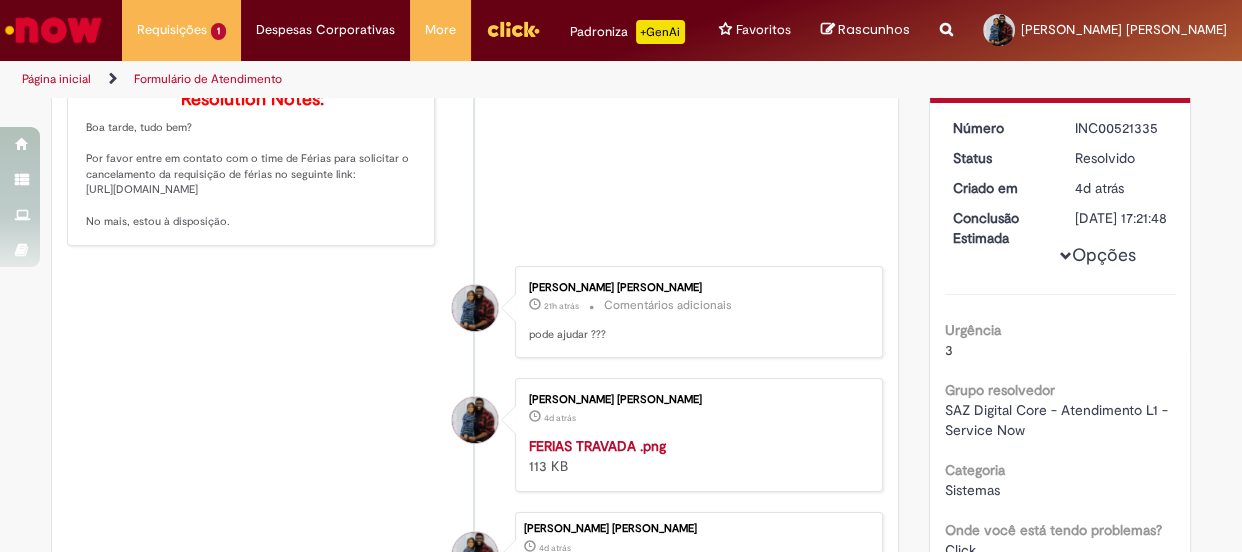 scroll, scrollTop: 90, scrollLeft: 0, axis: vertical 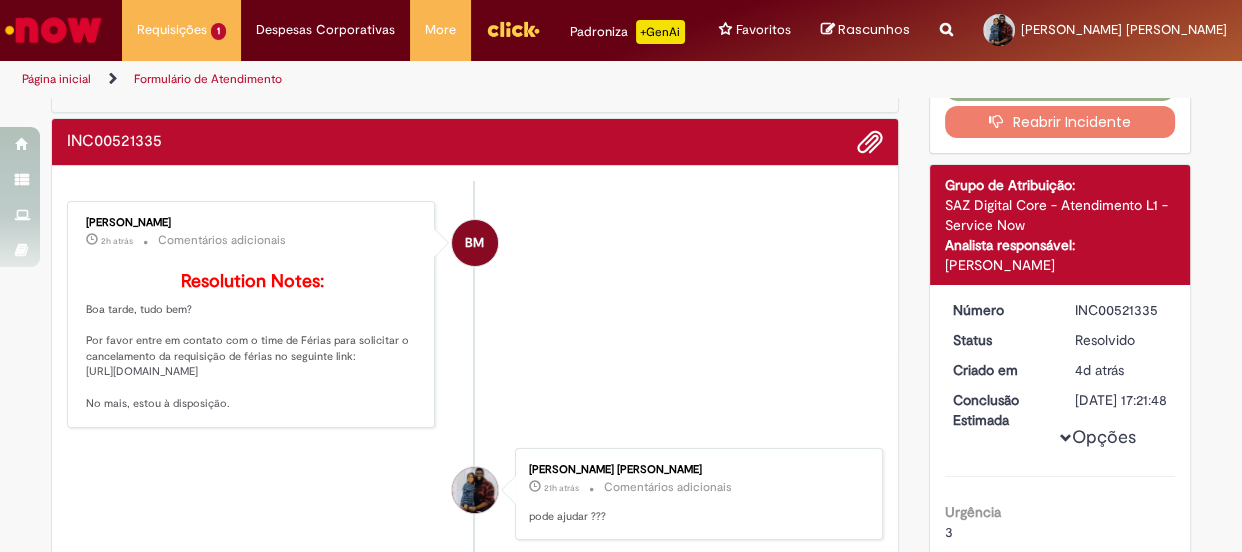 copy on "https://ambev.service-now.com/ambevnow?id=sc_cat_item&table=sc_cat_item&sys_id=71c9761edbbb2b003383be2df396191c" 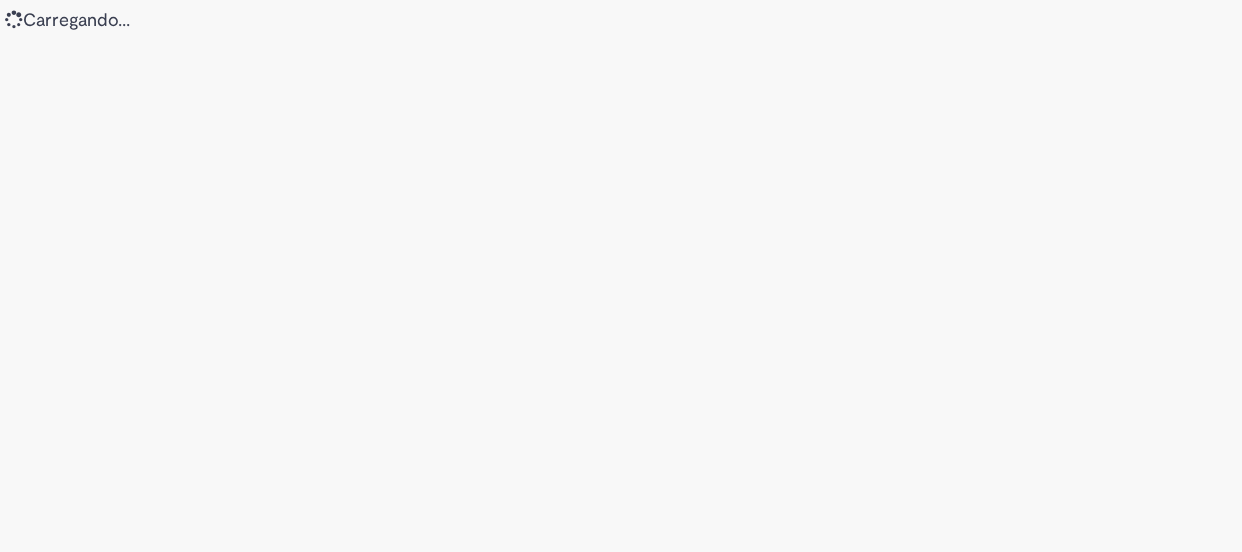 scroll, scrollTop: 0, scrollLeft: 0, axis: both 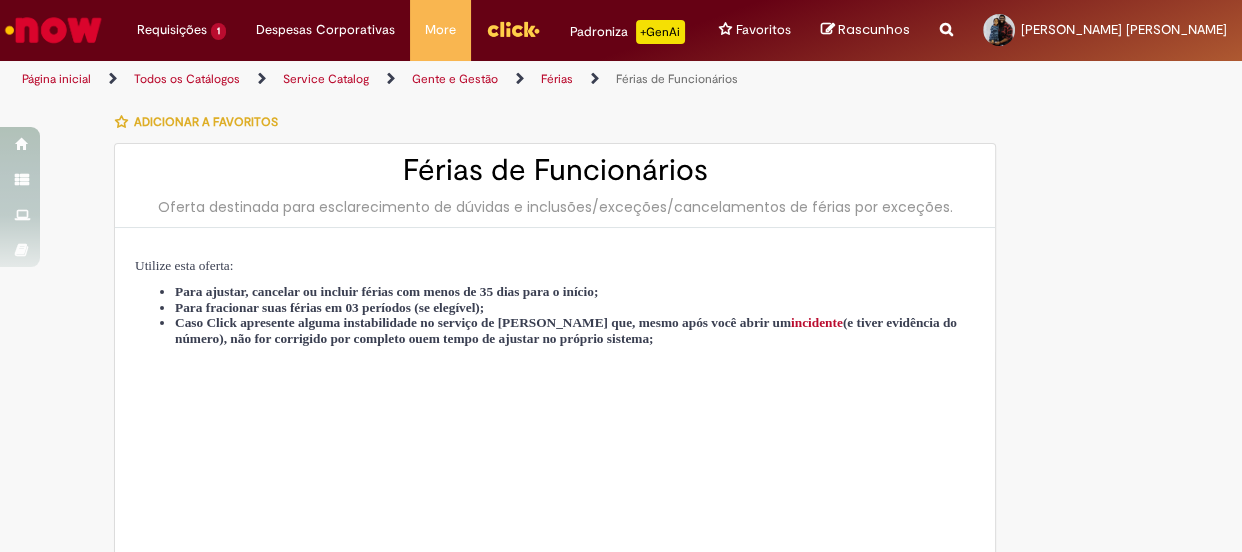 type on "********" 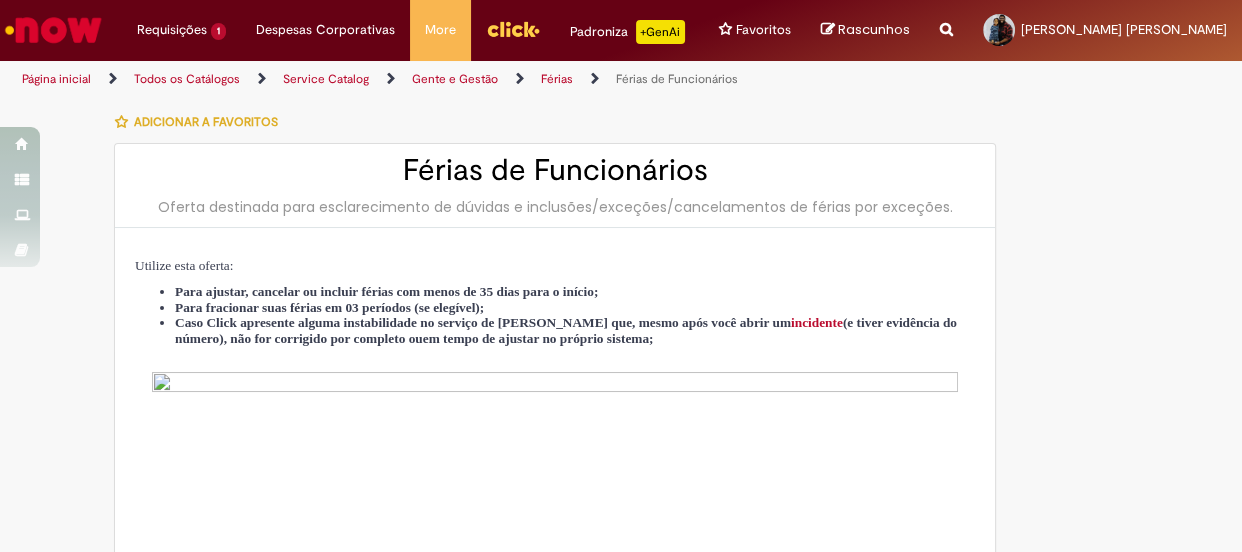 type on "**********" 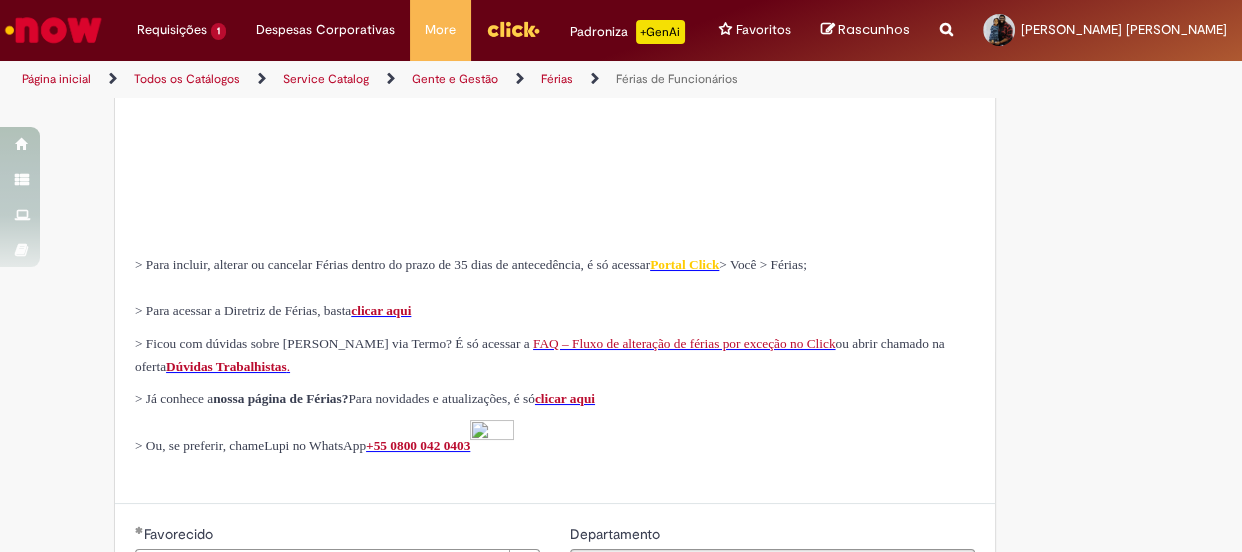 scroll, scrollTop: 727, scrollLeft: 0, axis: vertical 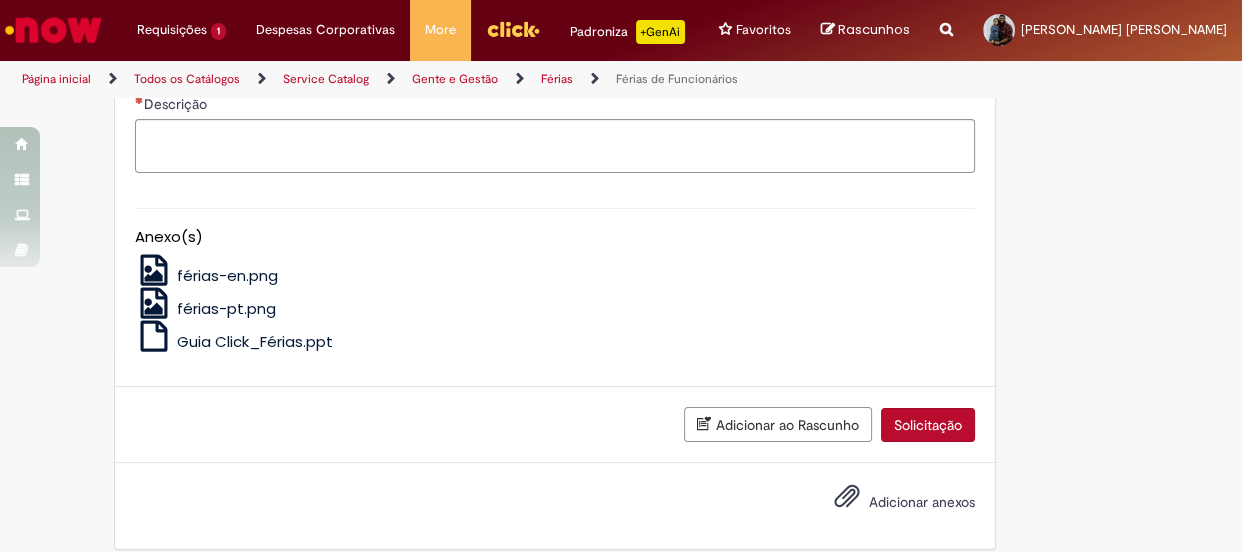 click on "férias-en.png" at bounding box center [206, 275] 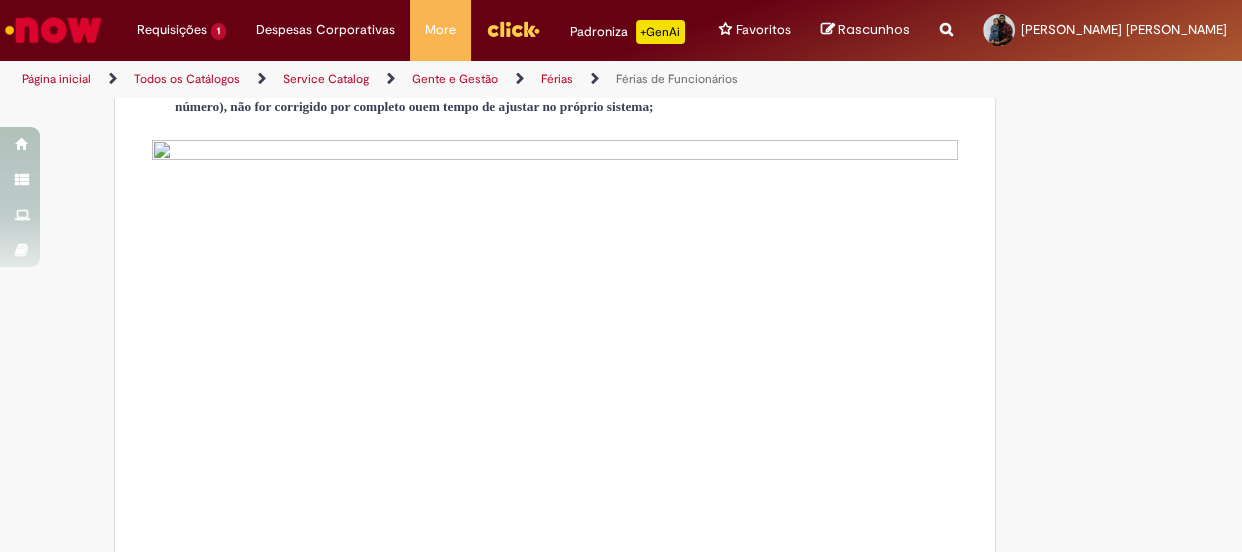 scroll, scrollTop: 50, scrollLeft: 0, axis: vertical 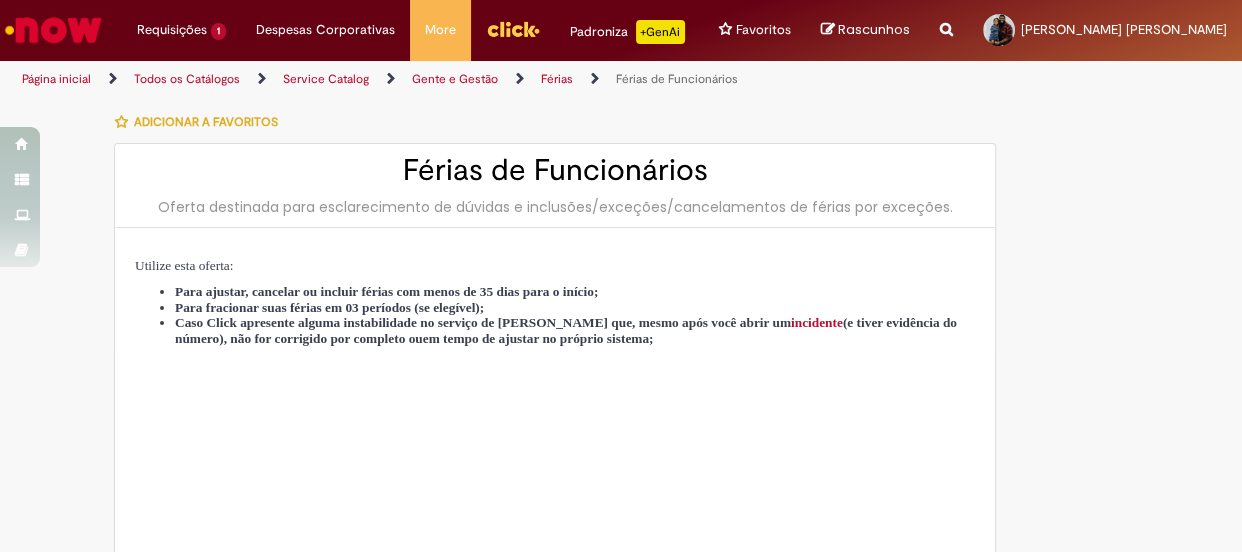 type on "********" 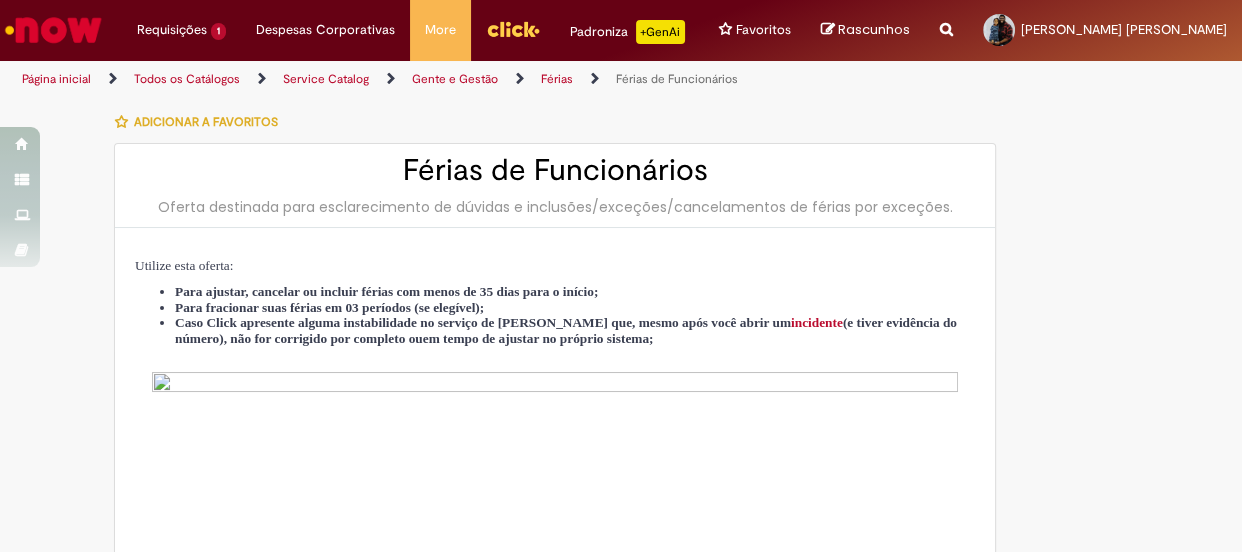type on "**********" 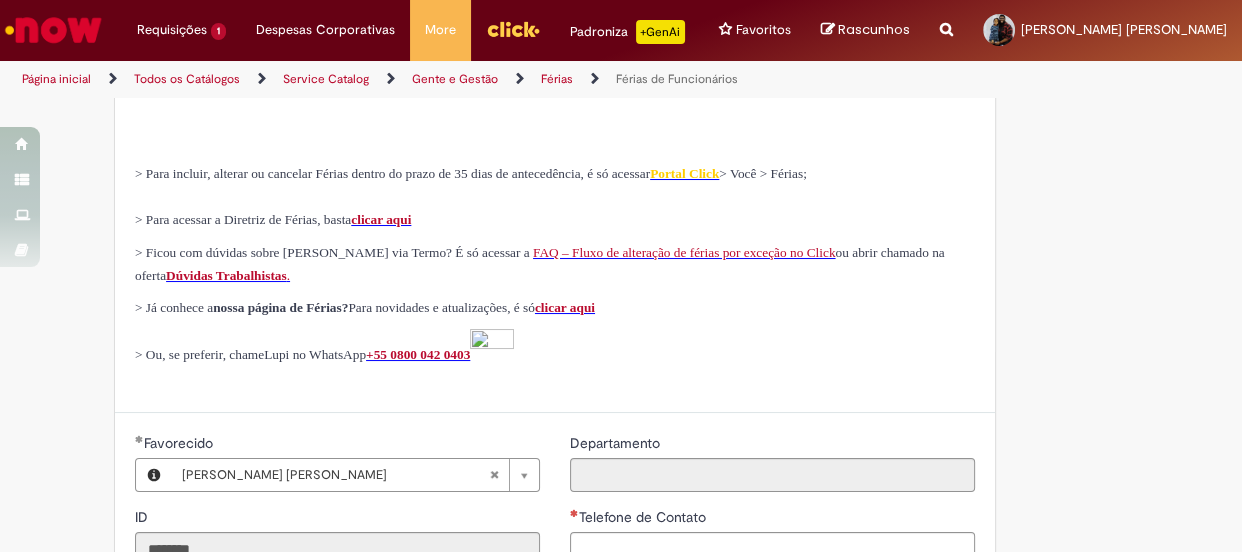 scroll, scrollTop: 818, scrollLeft: 0, axis: vertical 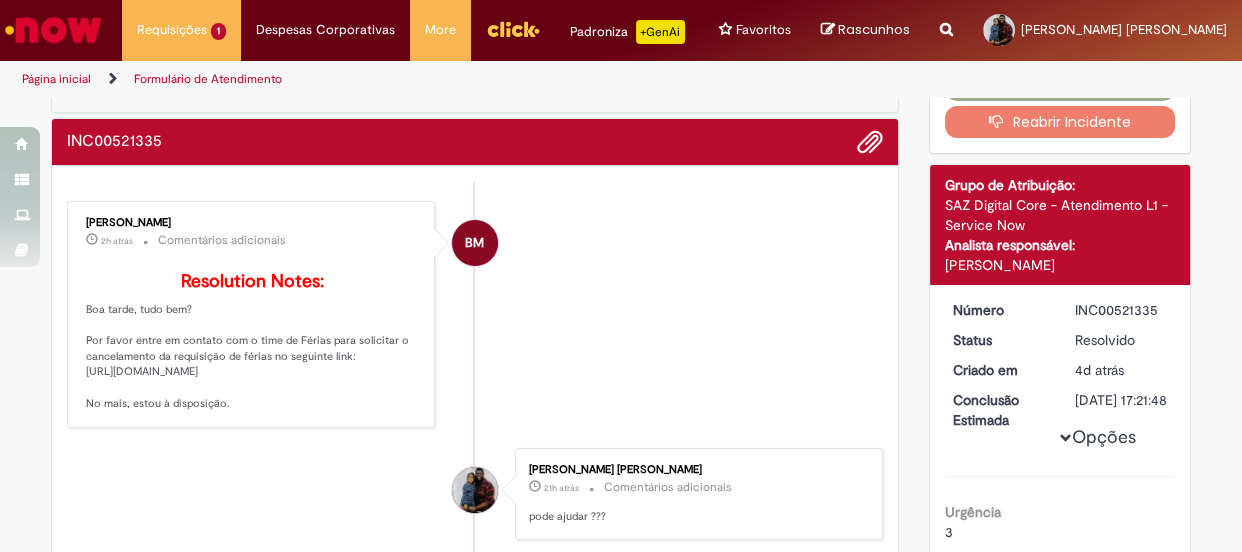 drag, startPoint x: 77, startPoint y: 401, endPoint x: 280, endPoint y: 439, distance: 206.52603 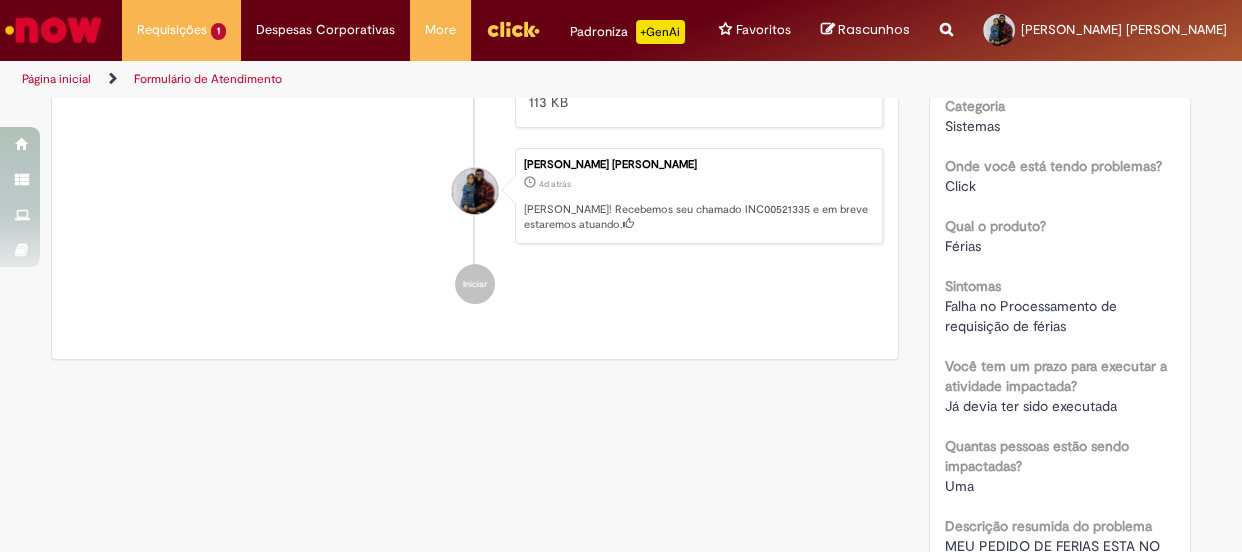 scroll, scrollTop: 454, scrollLeft: 0, axis: vertical 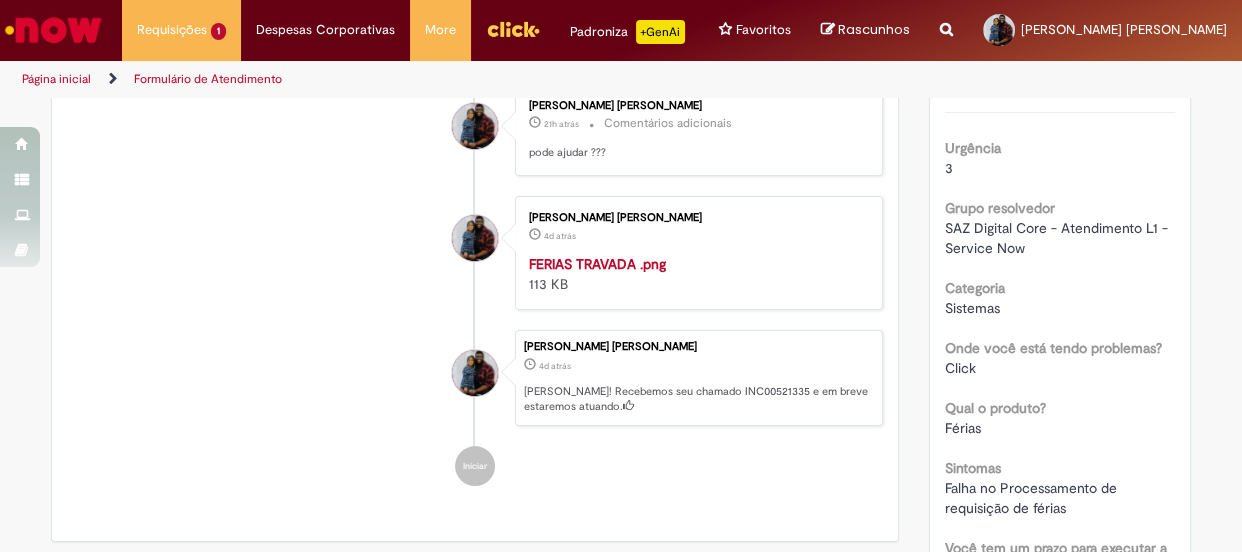 click at bounding box center [695, 254] 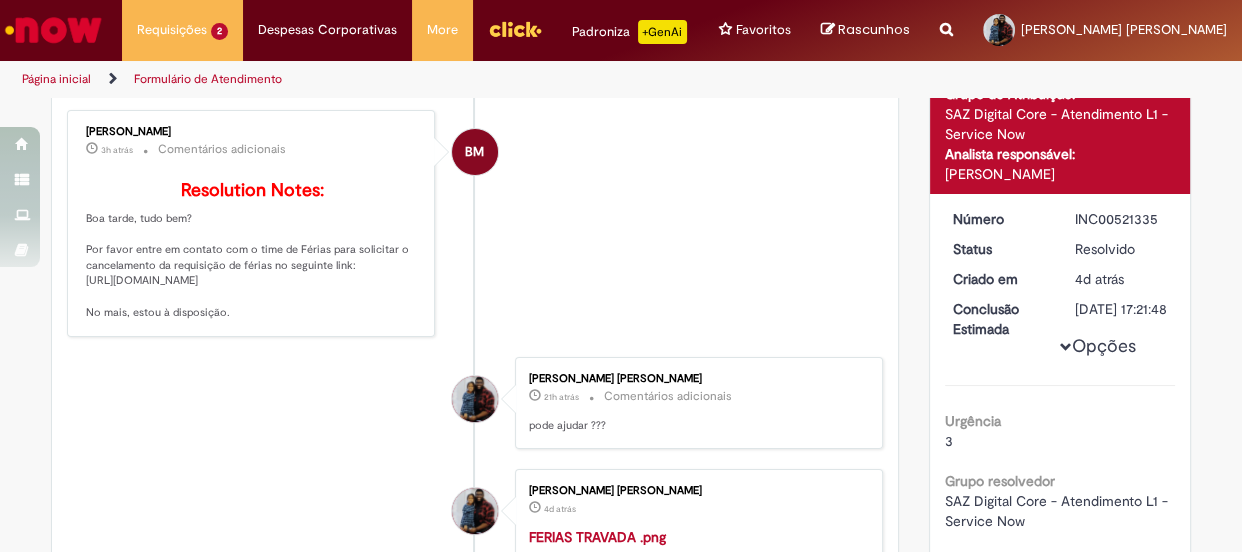 scroll, scrollTop: 0, scrollLeft: 0, axis: both 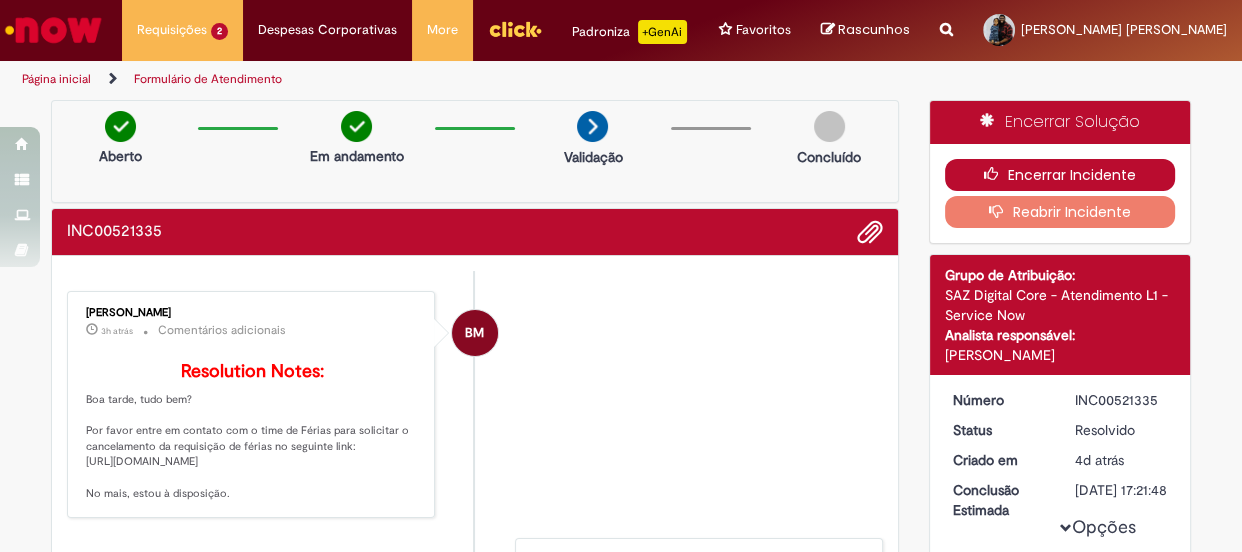 click on "Encerrar Incidente" at bounding box center (1060, 175) 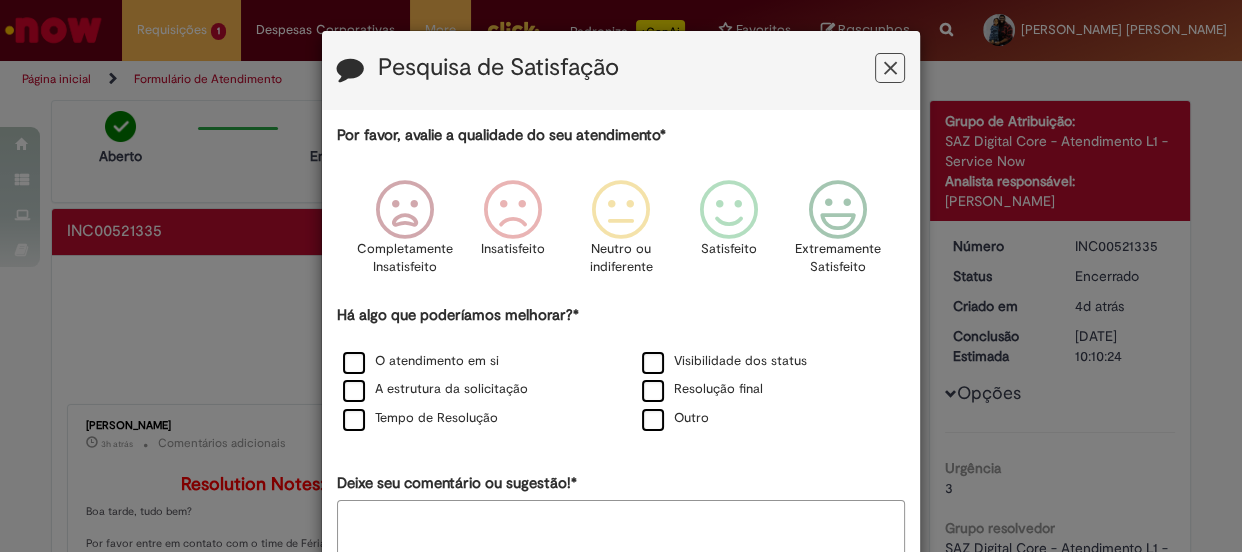 click at bounding box center [890, 68] 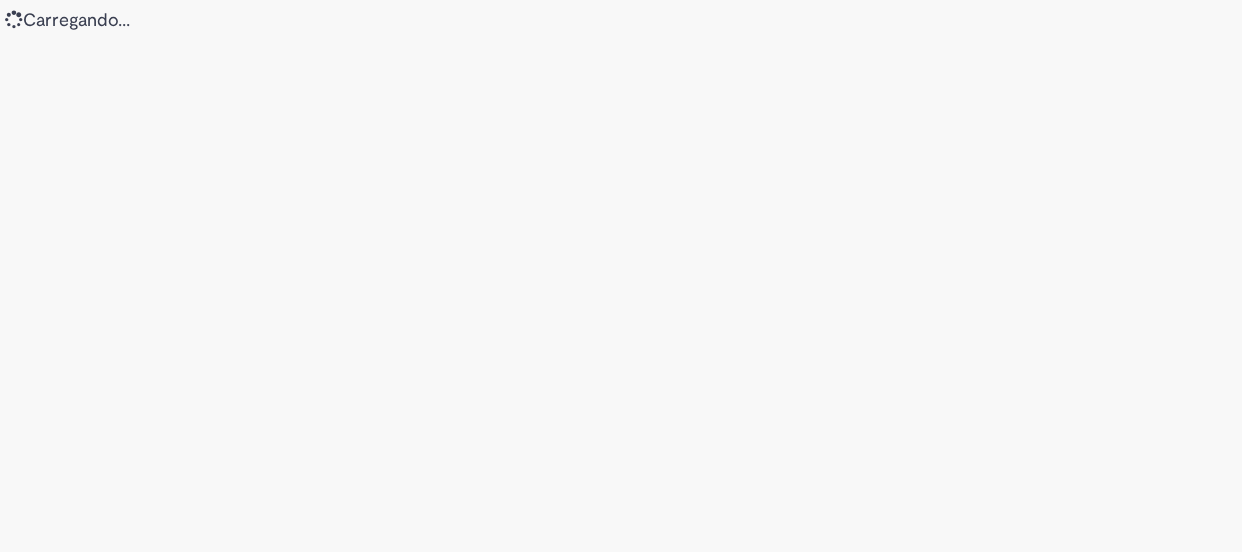 scroll, scrollTop: 0, scrollLeft: 0, axis: both 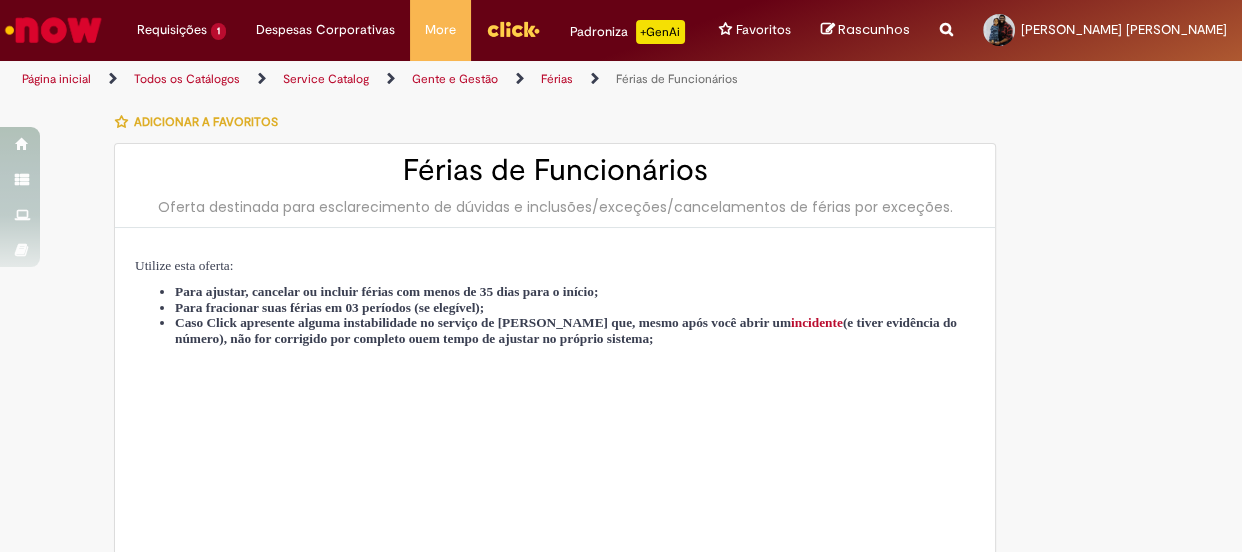 type on "********" 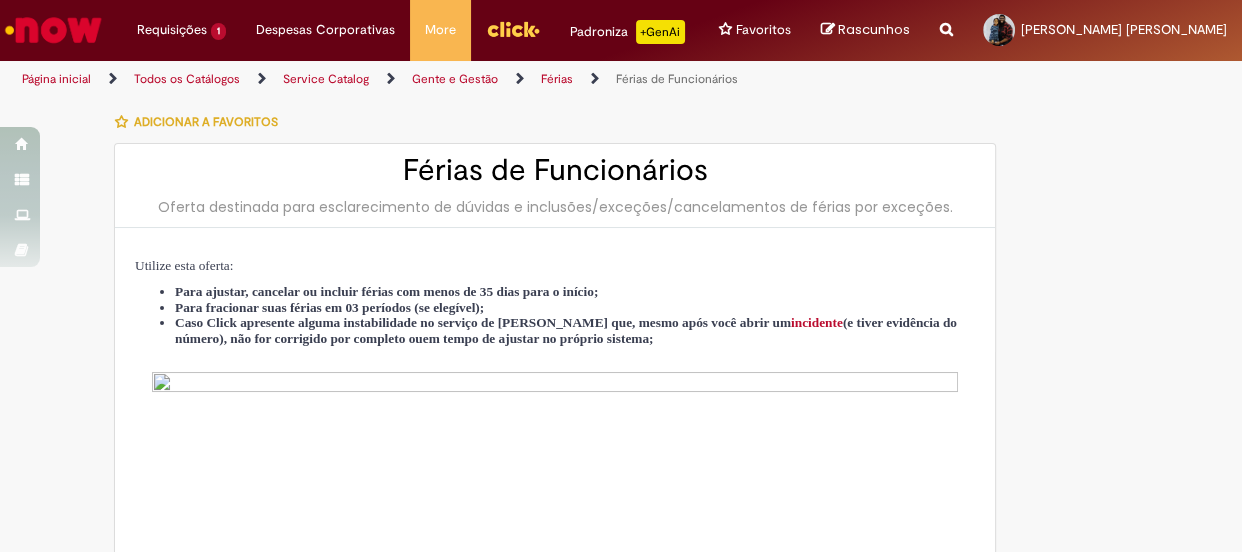 type on "**********" 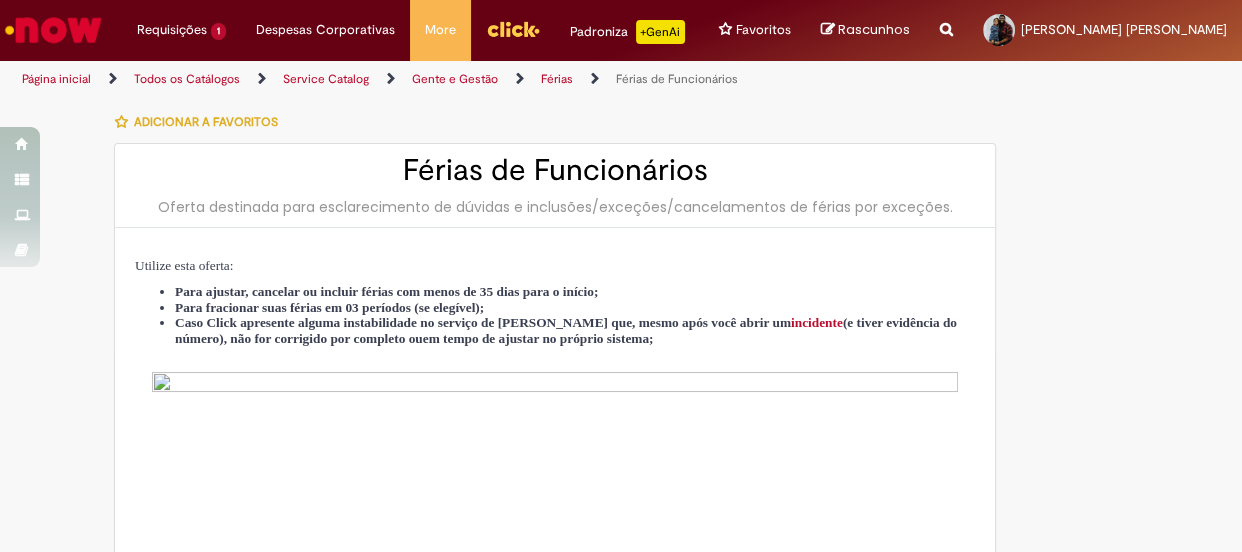 click on "Férias" at bounding box center (557, 79) 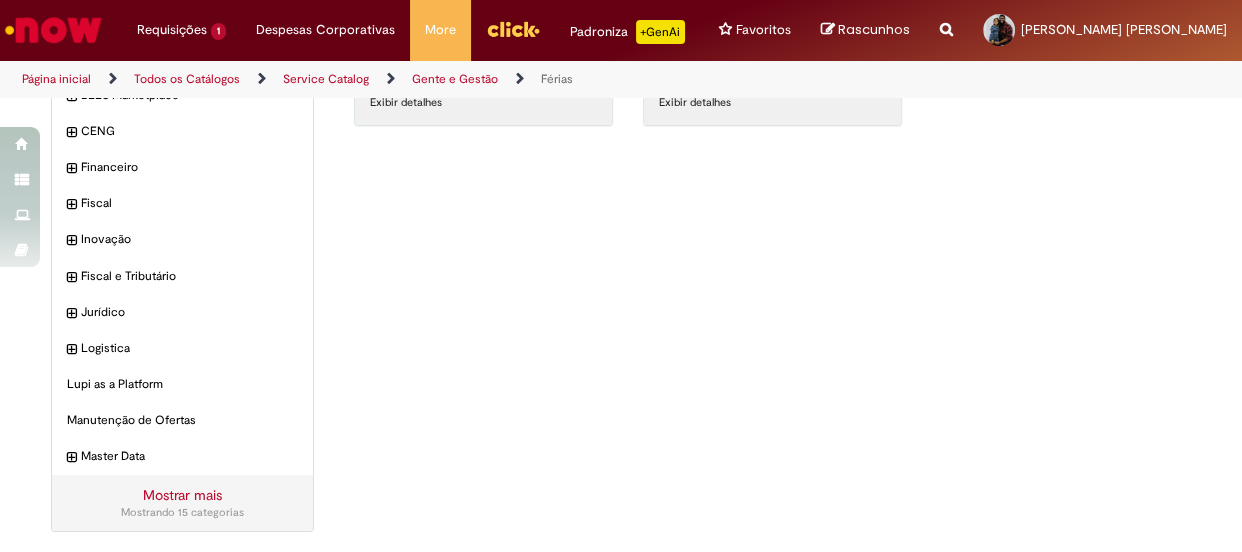 scroll, scrollTop: 0, scrollLeft: 0, axis: both 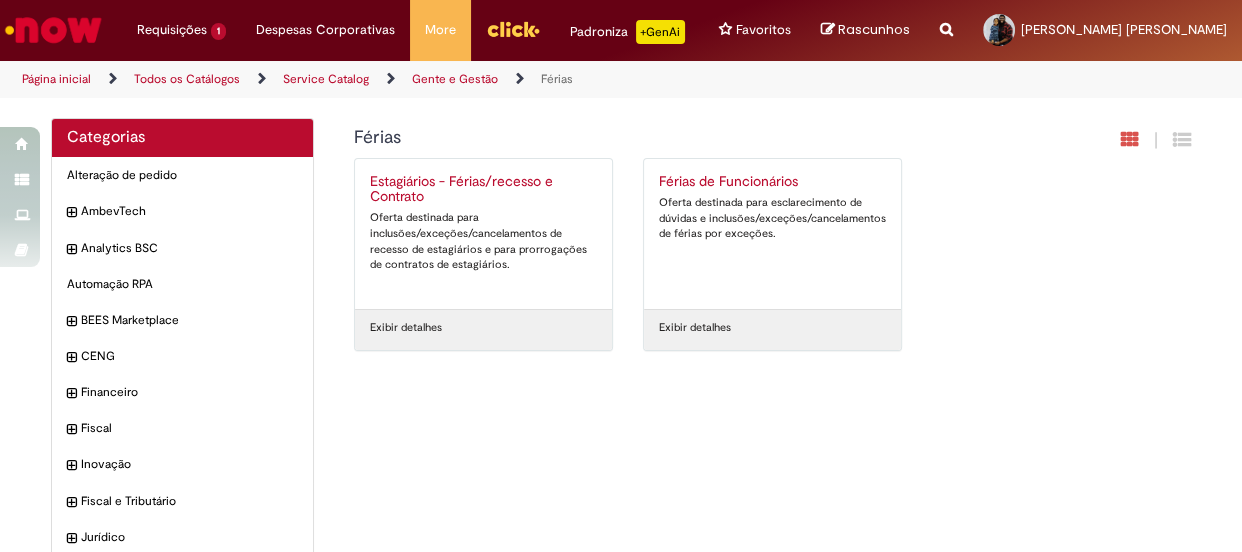 click on "Oferta destinada para esclarecimento de dúvidas e inclusões/exceções/cancelamentos de férias por exceções." at bounding box center [772, 218] 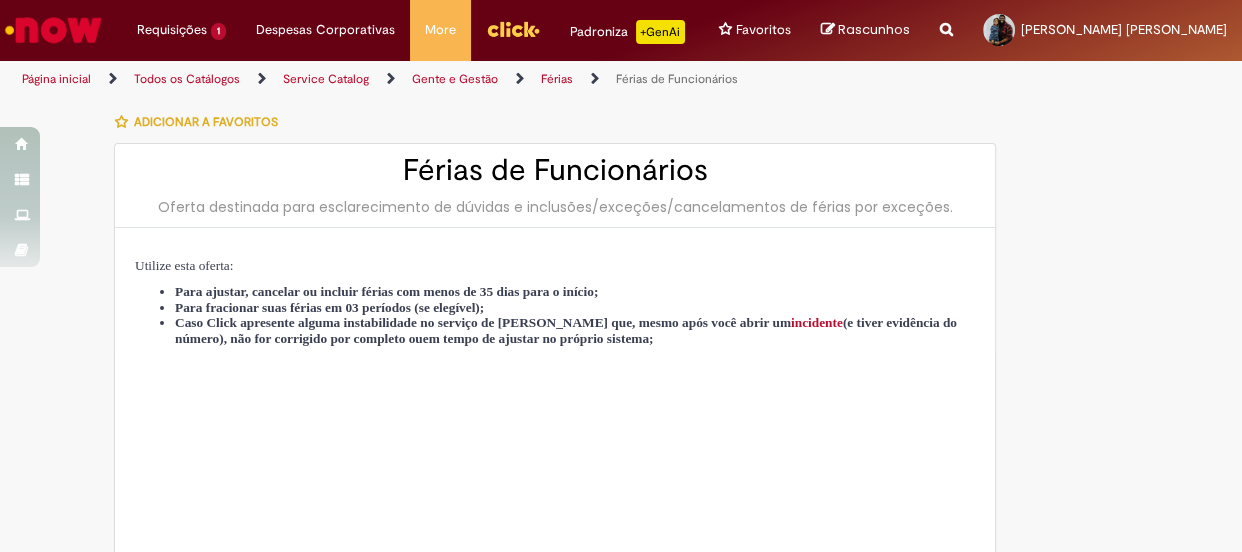 type on "********" 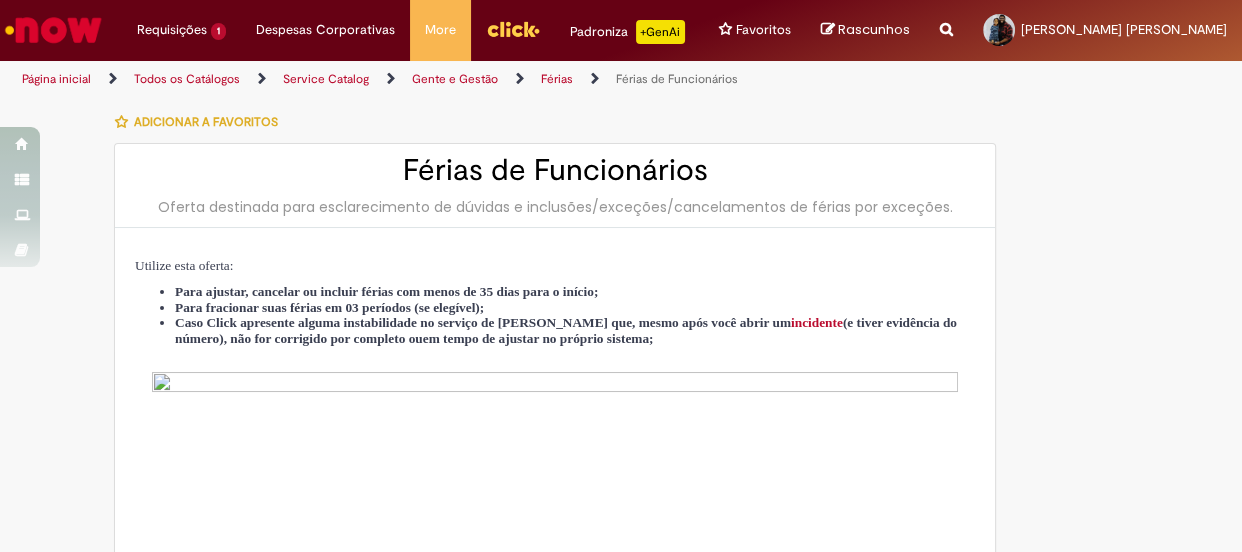 type on "**********" 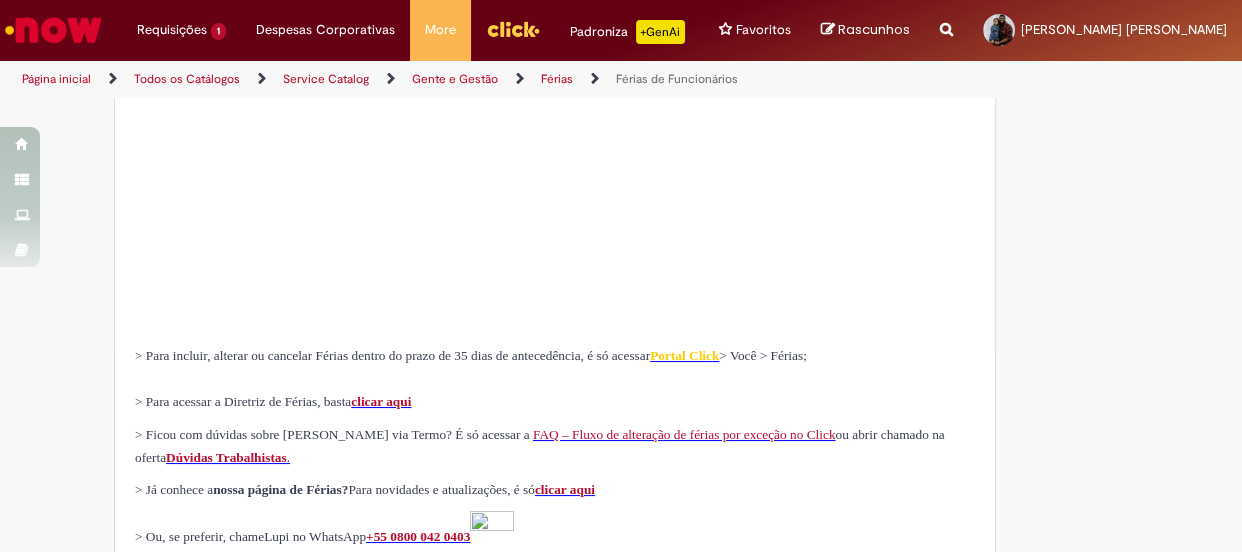 scroll, scrollTop: 636, scrollLeft: 0, axis: vertical 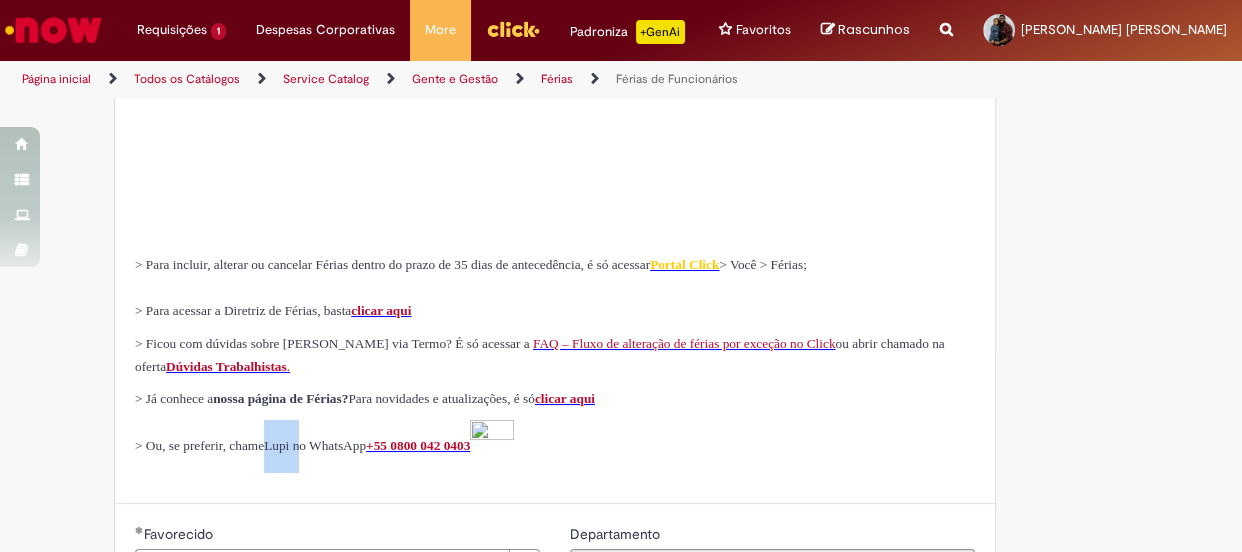 drag, startPoint x: 295, startPoint y: 474, endPoint x: 330, endPoint y: 480, distance: 35.510563 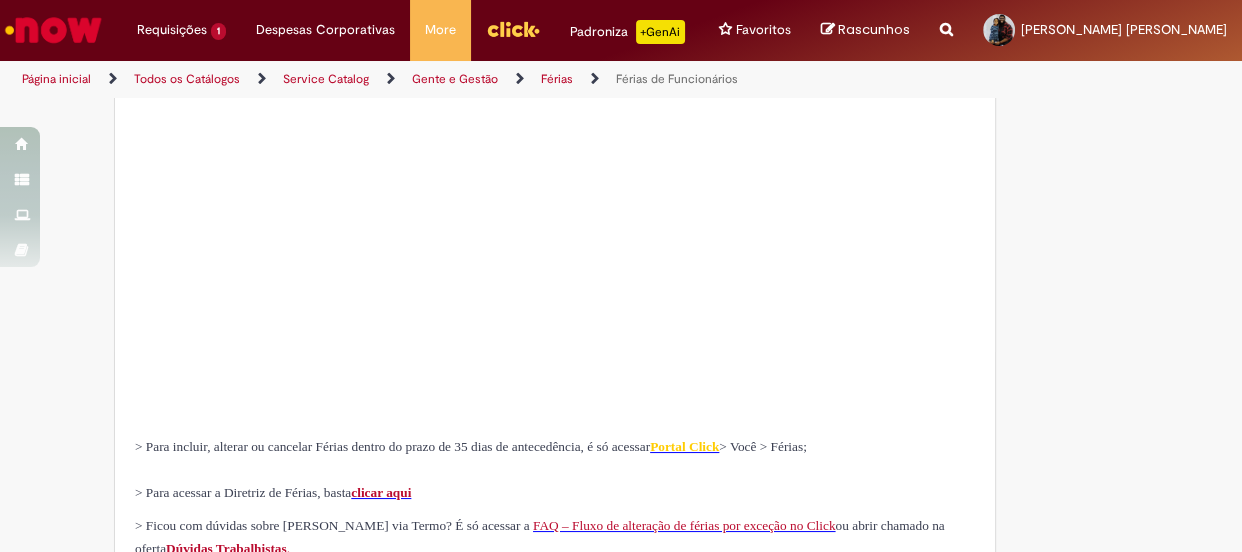 scroll, scrollTop: 272, scrollLeft: 0, axis: vertical 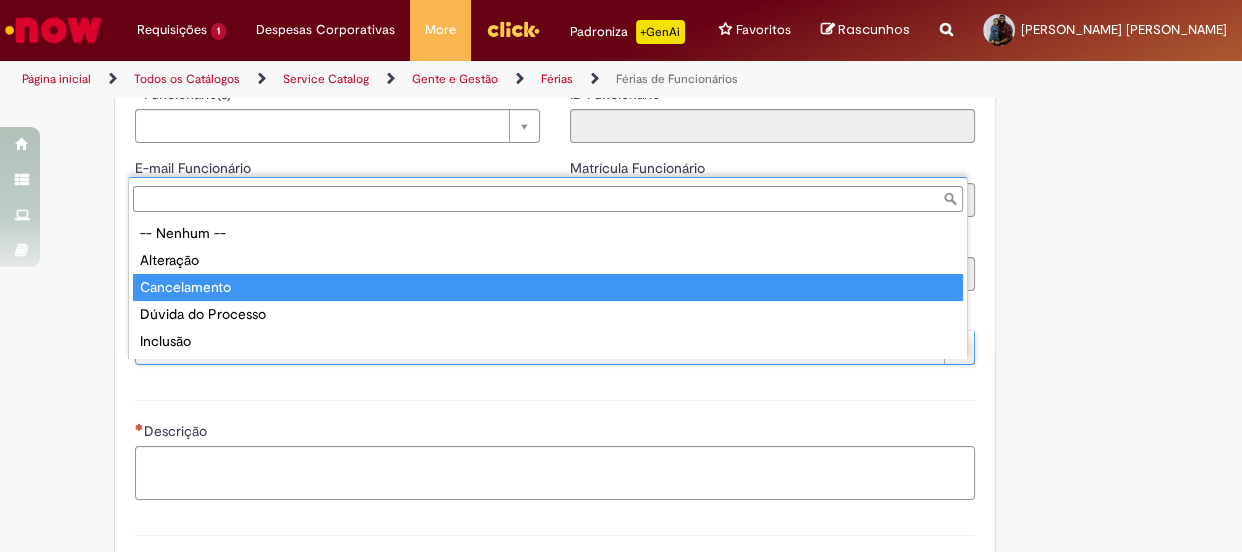 type on "**********" 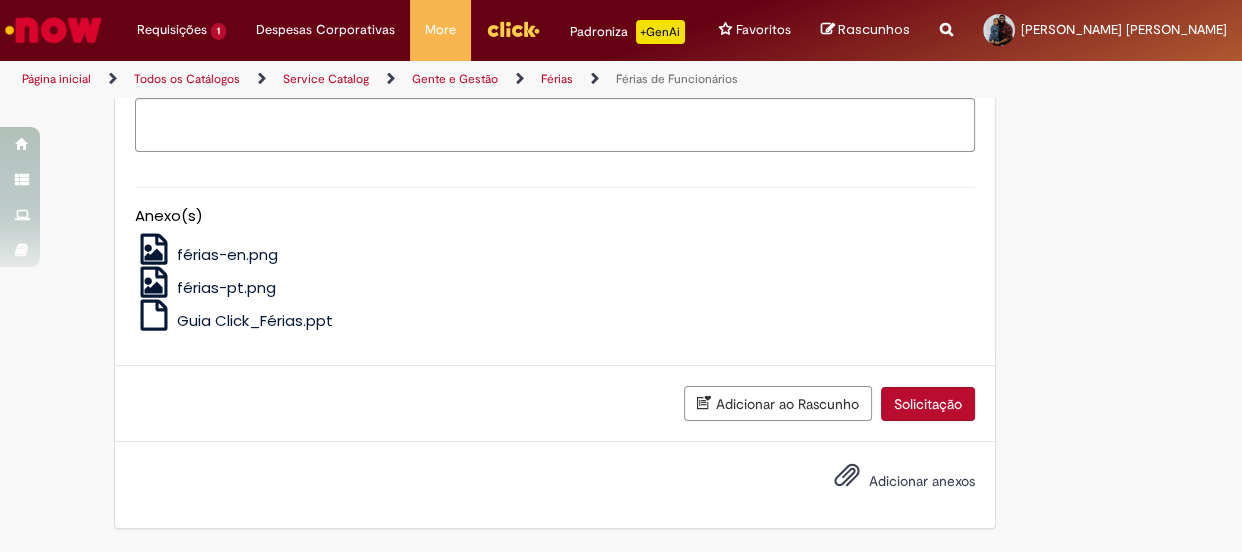 scroll, scrollTop: 2090, scrollLeft: 0, axis: vertical 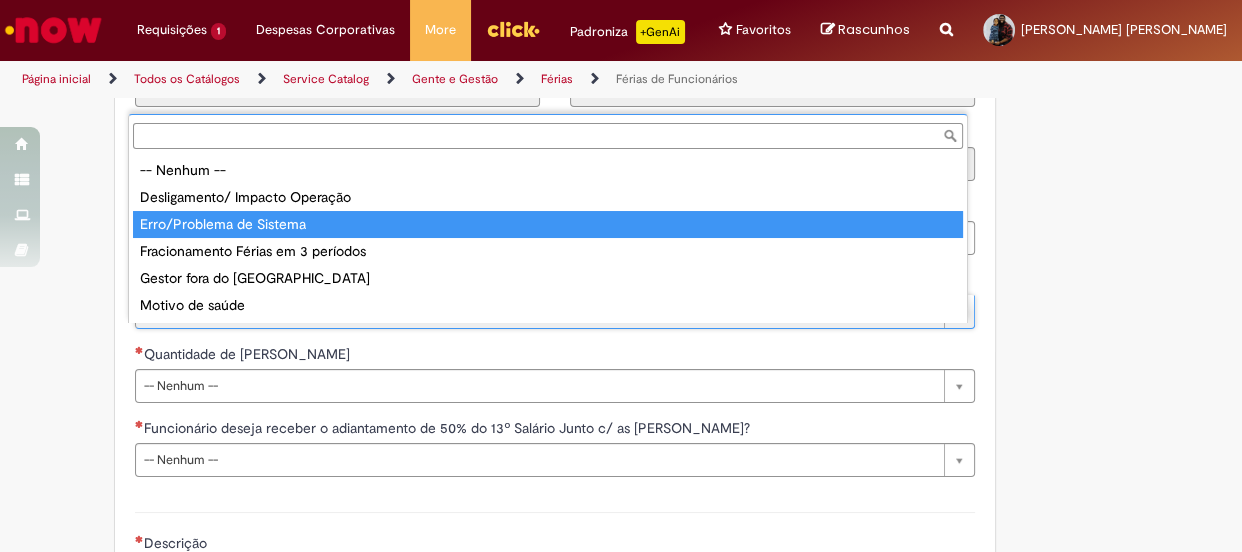 type on "**********" 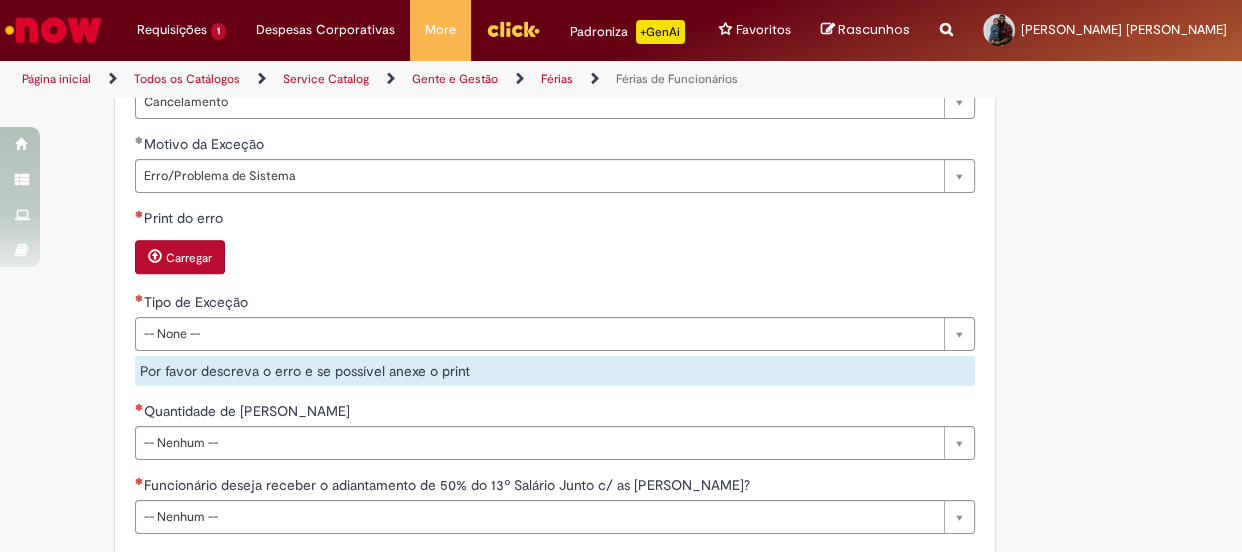 scroll, scrollTop: 1743, scrollLeft: 0, axis: vertical 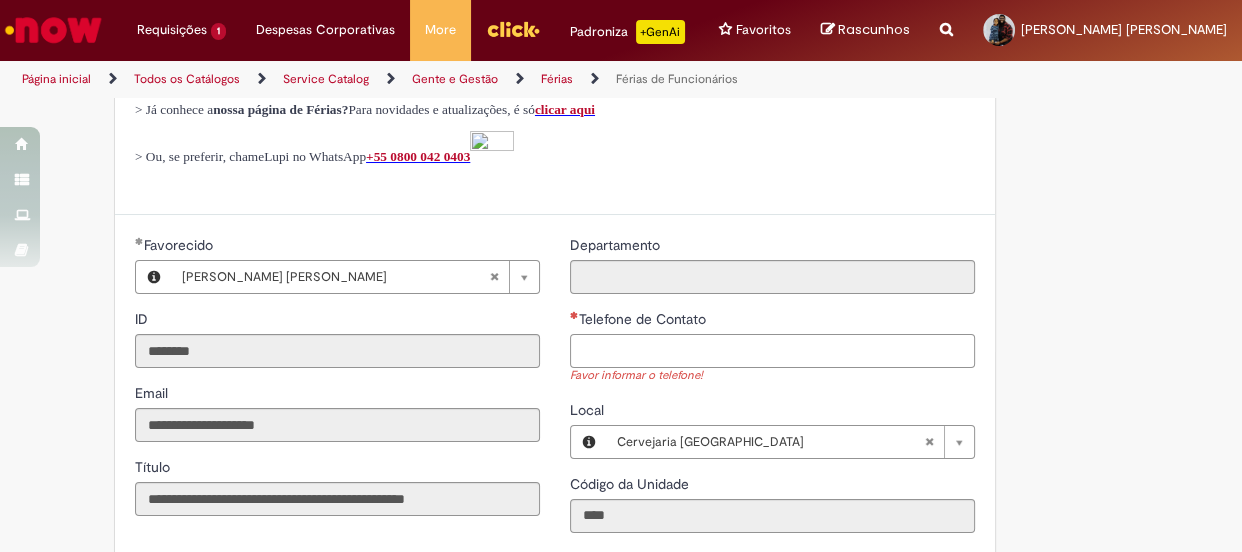 click on "Telefone de Contato" at bounding box center [772, 351] 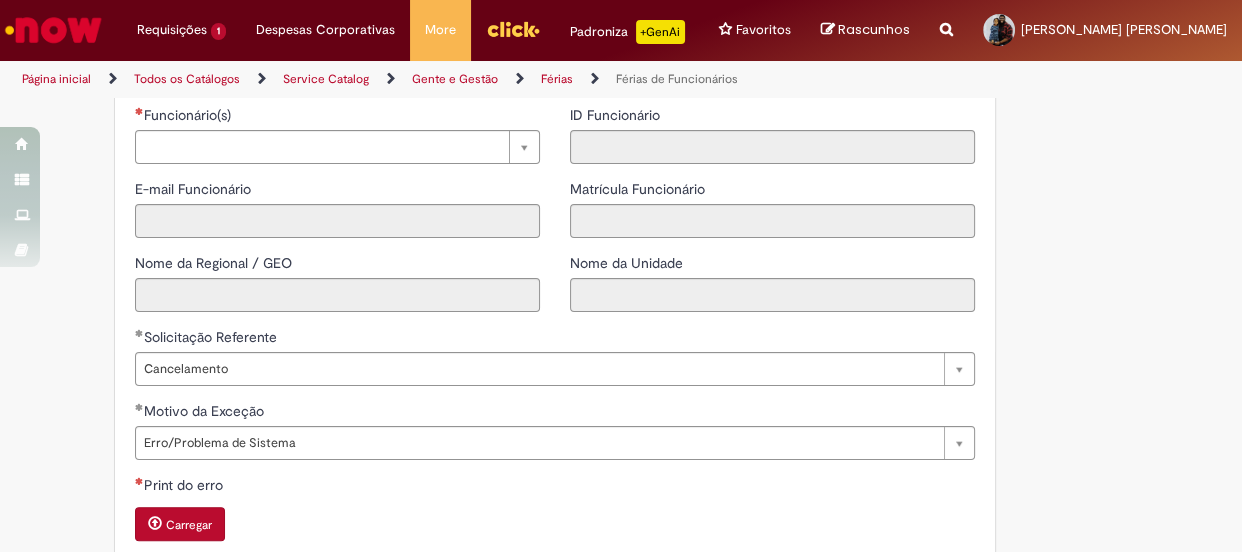 type on "**********" 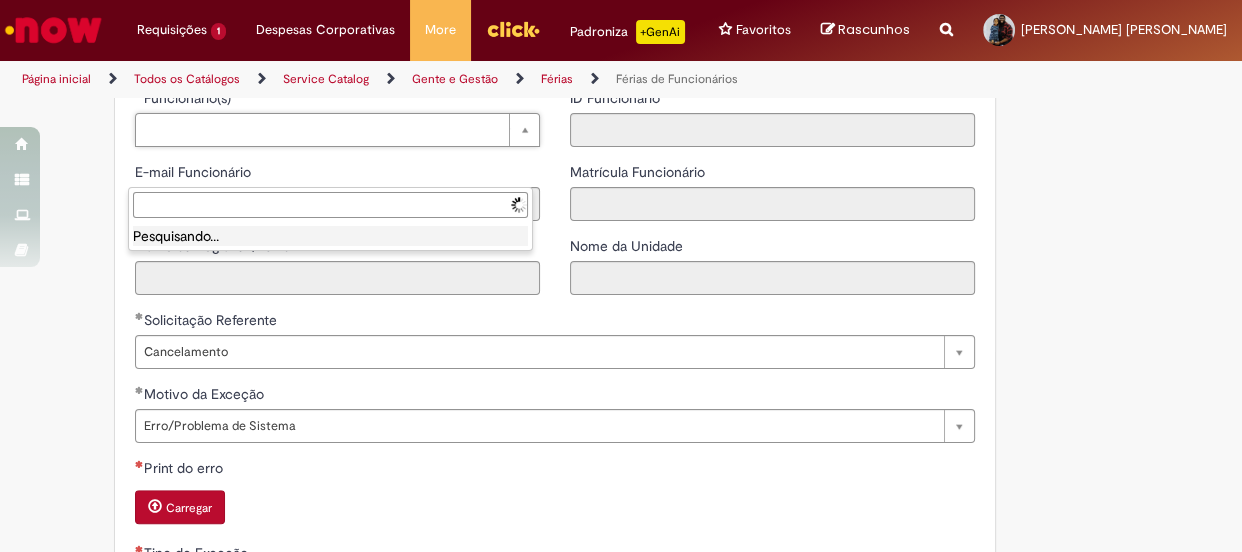 scroll, scrollTop: 1454, scrollLeft: 0, axis: vertical 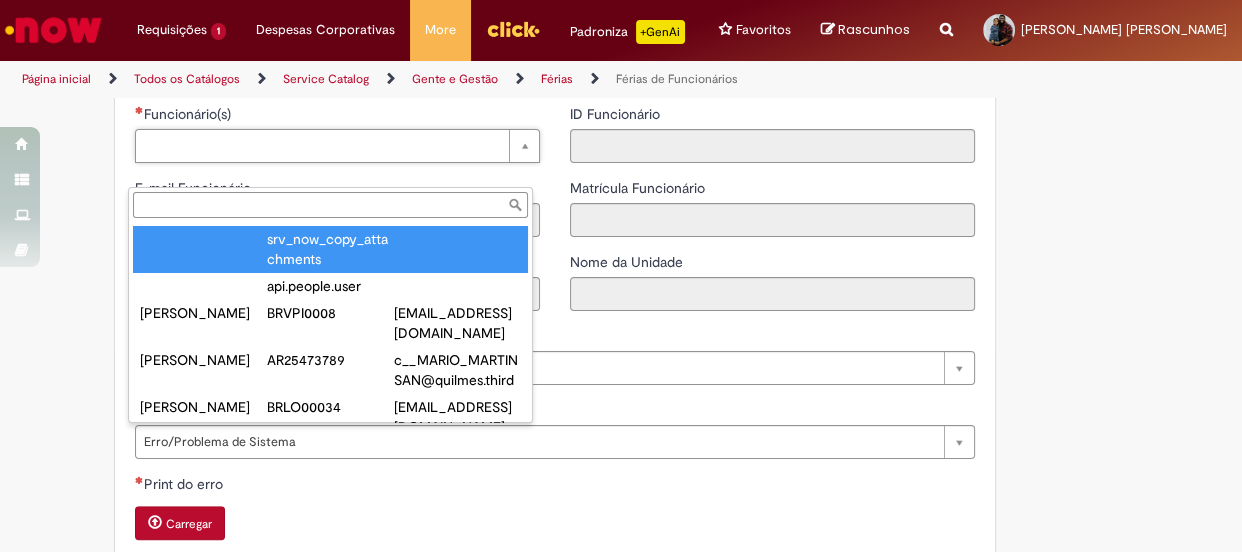 click on "Funcionário(s)" at bounding box center [330, 205] 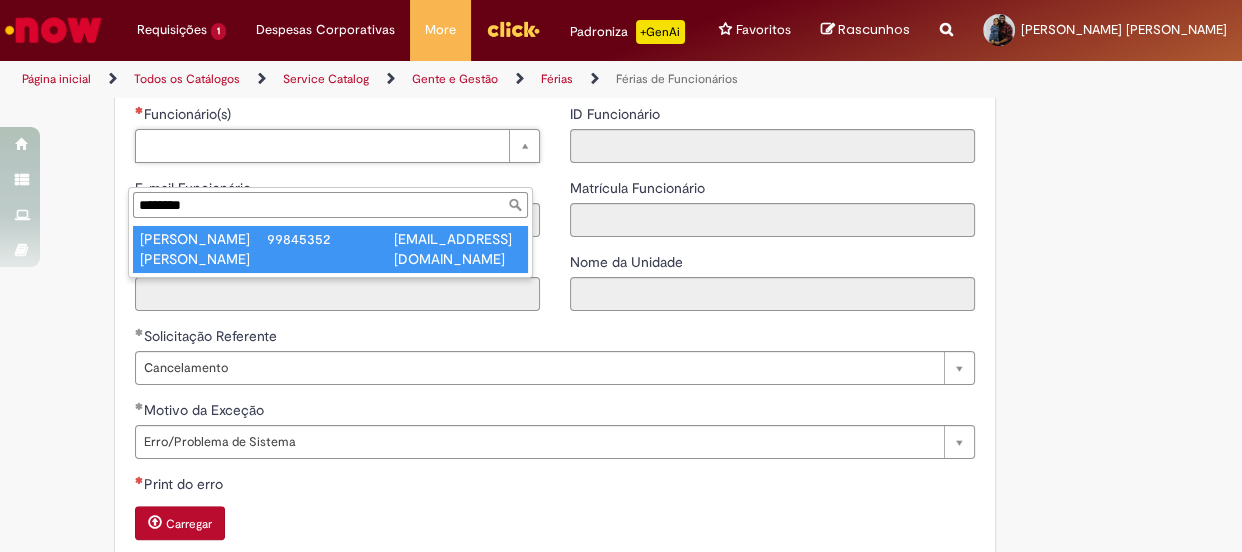 type on "********" 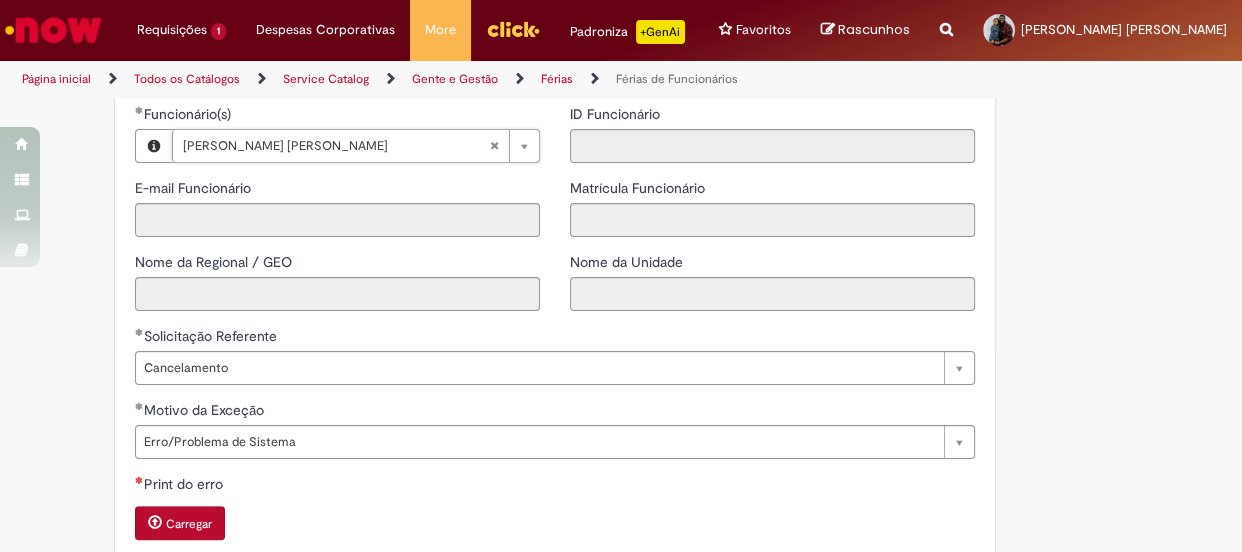 type on "**********" 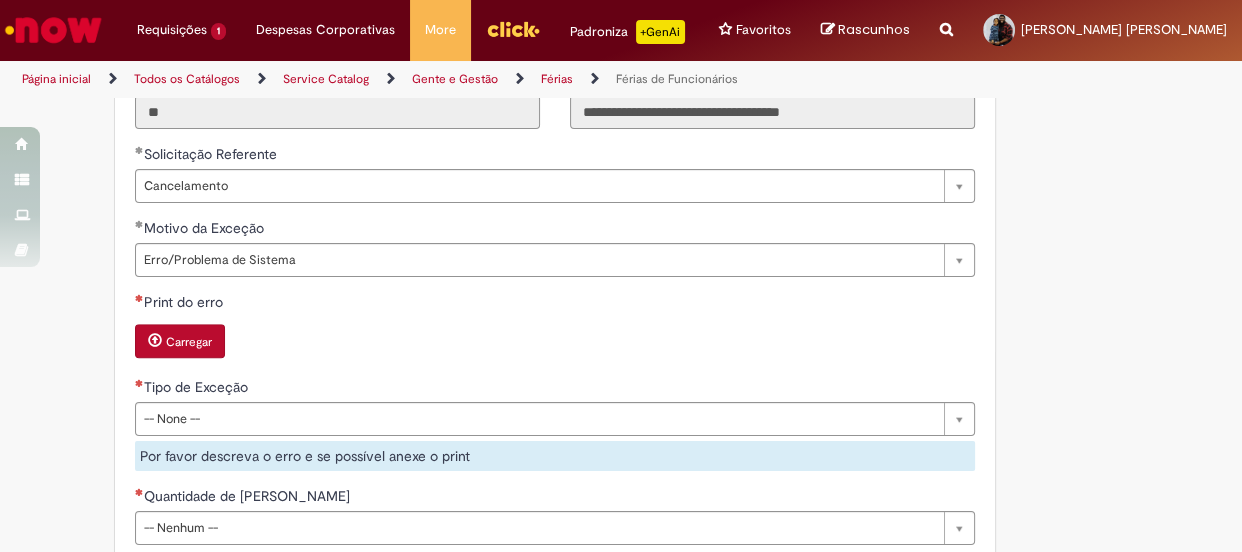scroll, scrollTop: 1727, scrollLeft: 0, axis: vertical 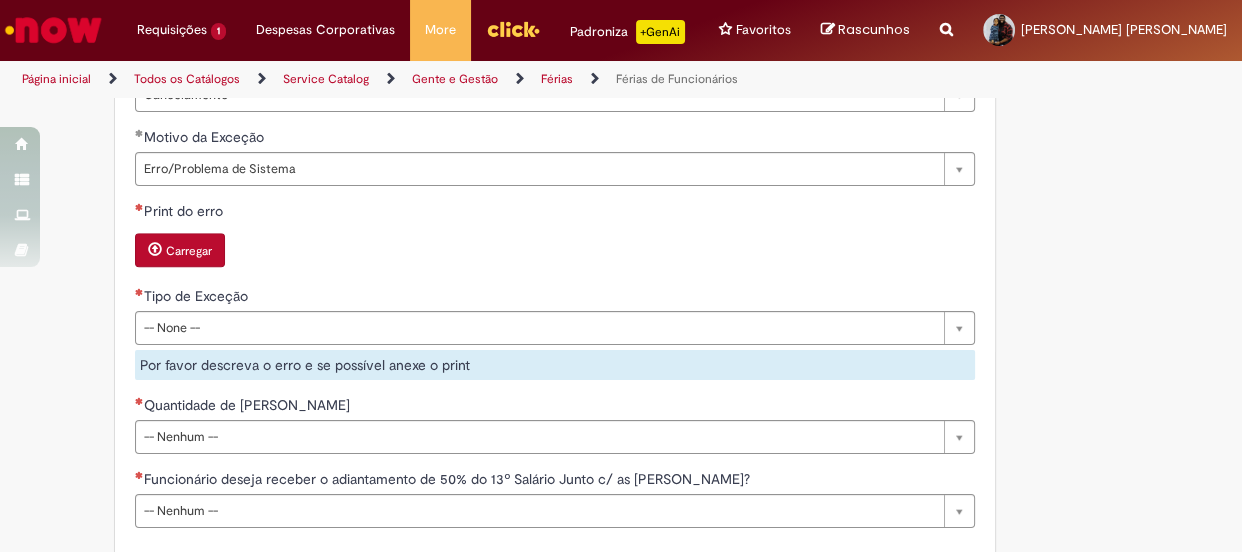 click on "Carregar" at bounding box center (189, 251) 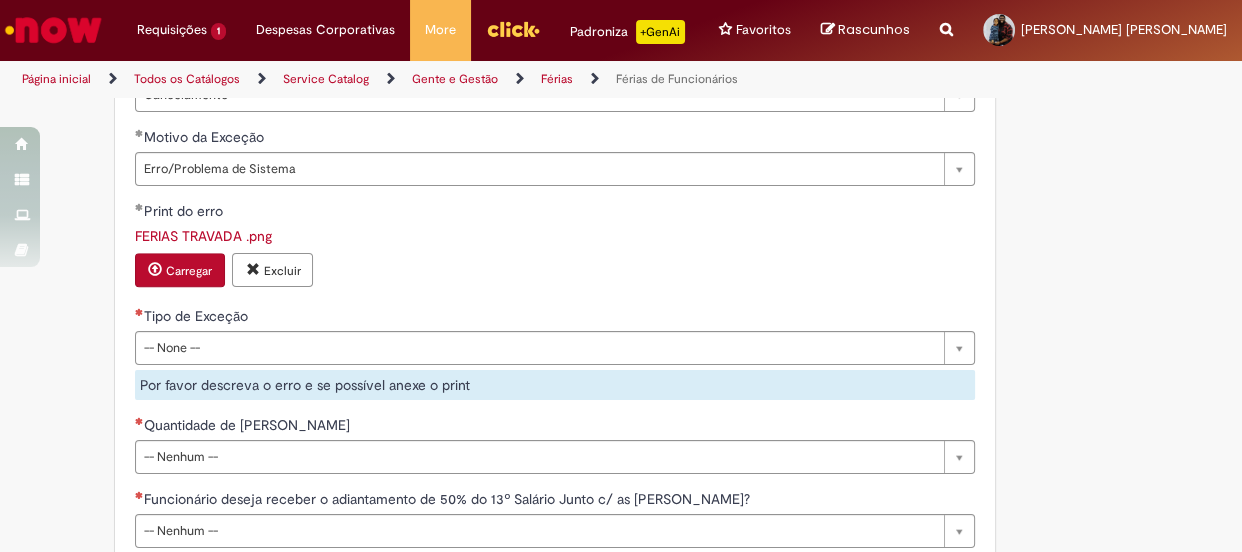 scroll, scrollTop: 1818, scrollLeft: 0, axis: vertical 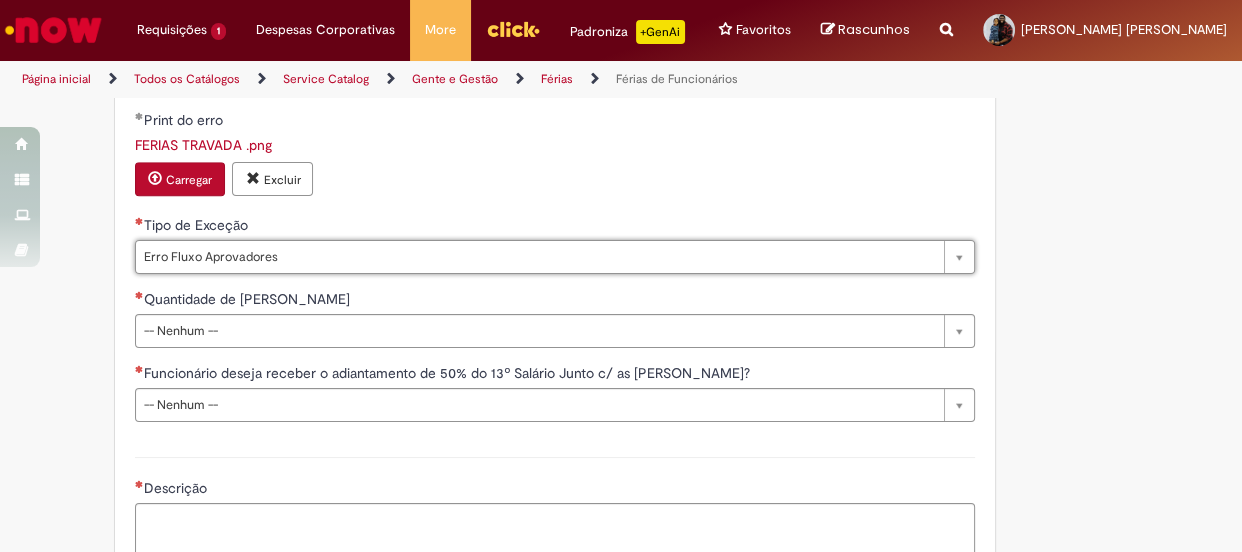 type on "**********" 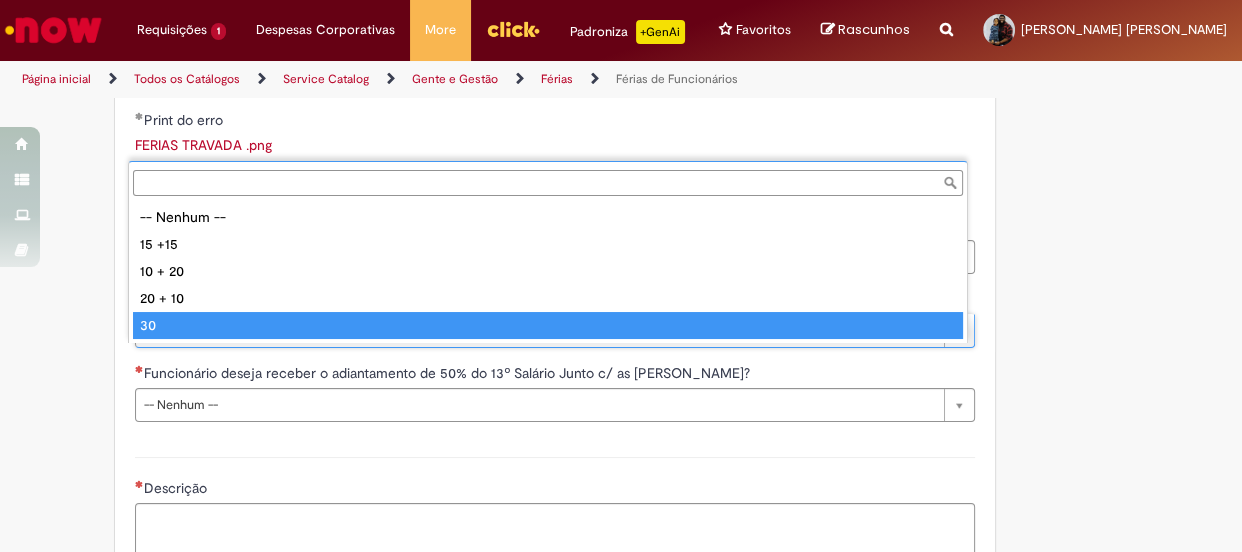 type on "**" 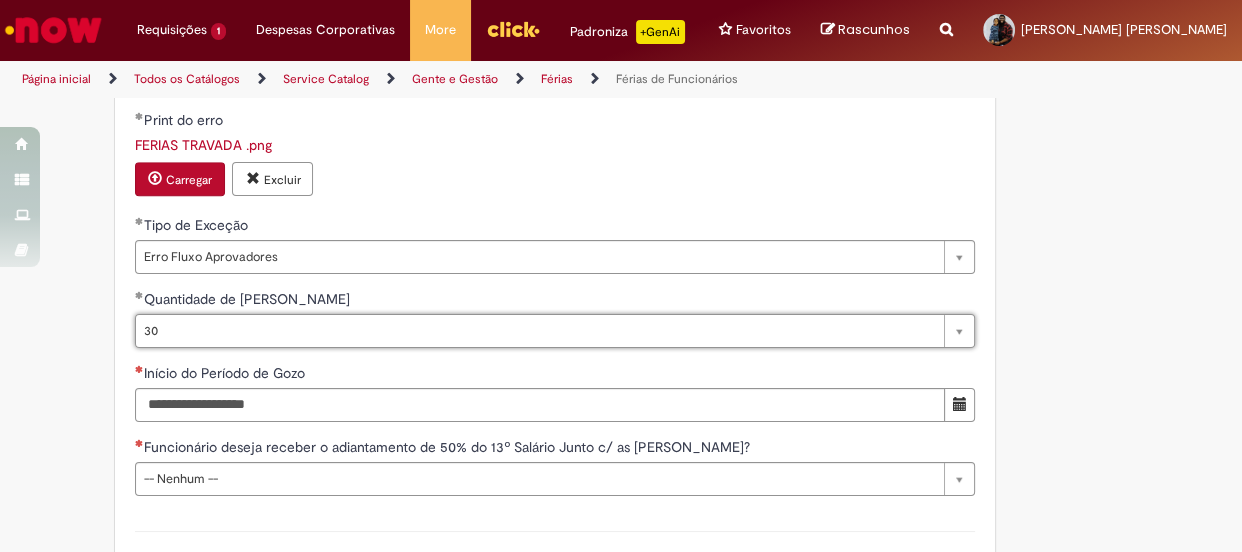 scroll, scrollTop: 1909, scrollLeft: 0, axis: vertical 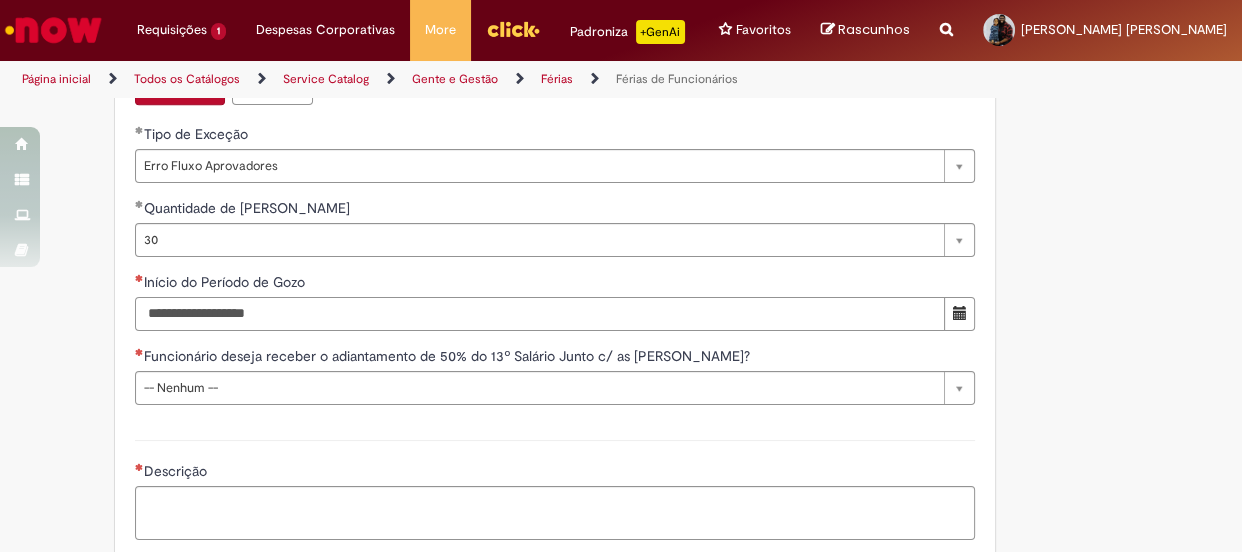 click on "Início do Período de Gozo" at bounding box center (540, 314) 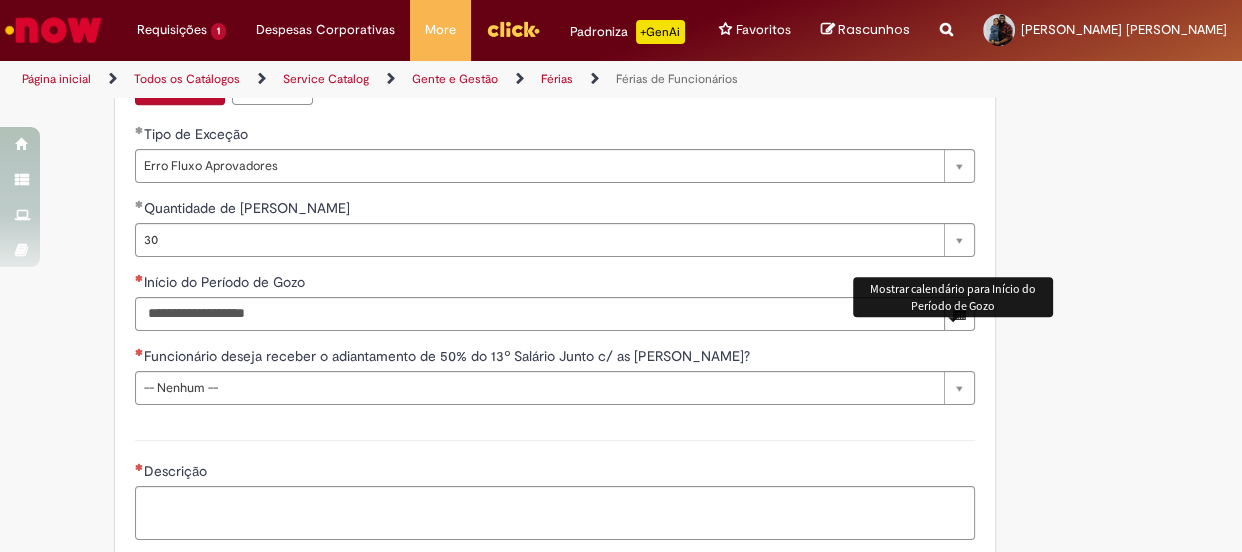 click at bounding box center (959, 314) 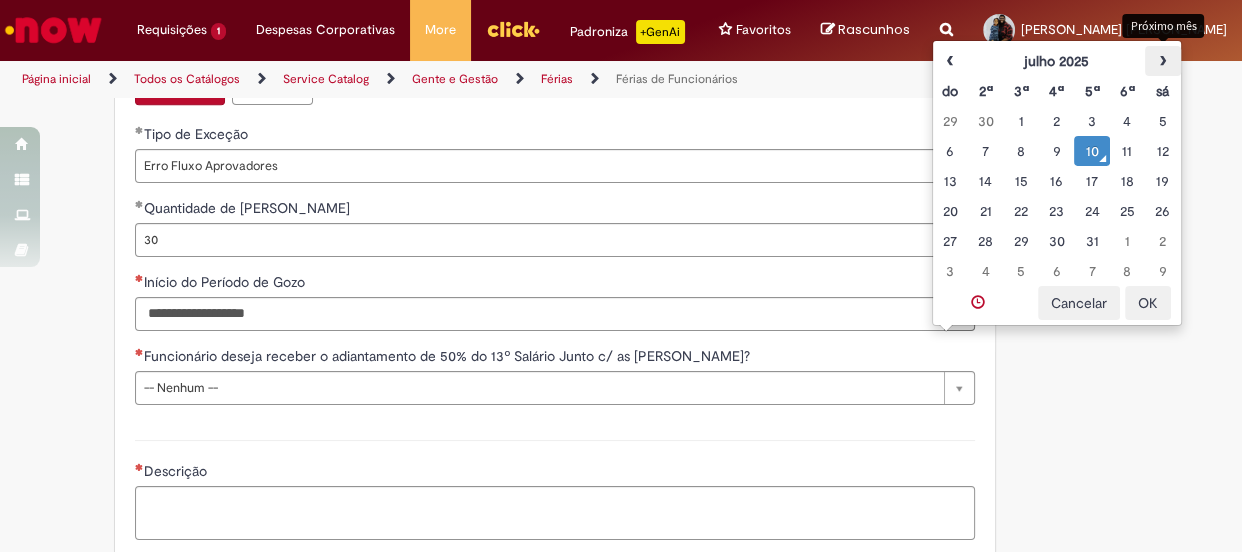 click on "›" at bounding box center [1162, 61] 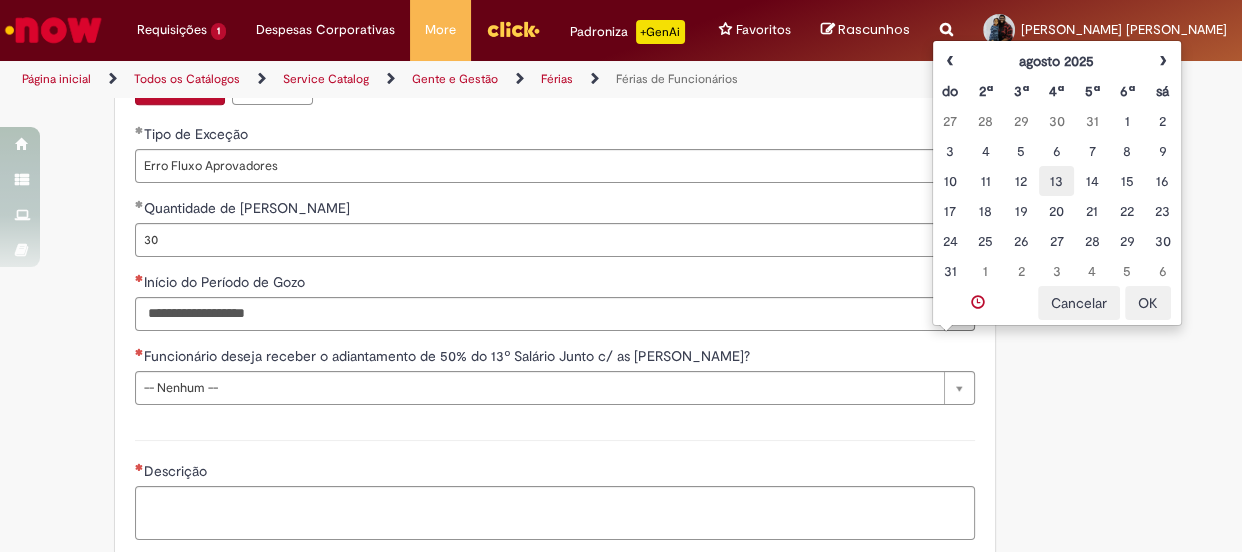click on "13" at bounding box center (1056, 181) 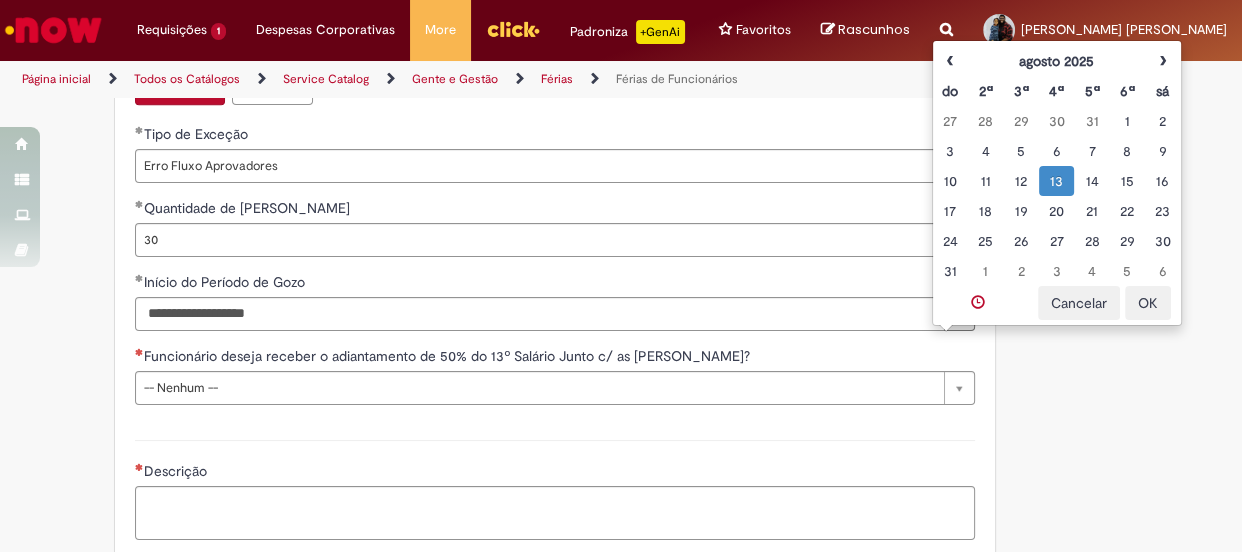 click on "Adicionar a Favoritos
Férias de Funcionários
Oferta destinada para esclarecimento de dúvidas e inclusões/exceções/cancelamentos de férias por exceções.
Utilize esta oferta:
Para ajustar, cancelar ou incluir férias com menos de 35 dias para o início;
Para fracionar suas férias em 03 períodos (se elegível);
Caso Click apresente alguma instabilidade no serviço de Férias que, mesmo após você abrir um  incidente  (e tiver evidência do número), não for corrigido por completo ou  em tempo de ajustar no próprio sistema;
> Para incluir, alterar ou cancelar Férias dentro do prazo de 35 dias de antecedência, é só acessar  Portal Click  > Você > Férias; > Para acessar a Diretriz de Férias, basta  clicar aqui
> Ficou com dúvidas sobre Férias via Termo? É só acessar a   FAQ – Fluxo de alteração de férias por exceção no Click  ou abrir chamado na oferta  ." at bounding box center [523, -435] 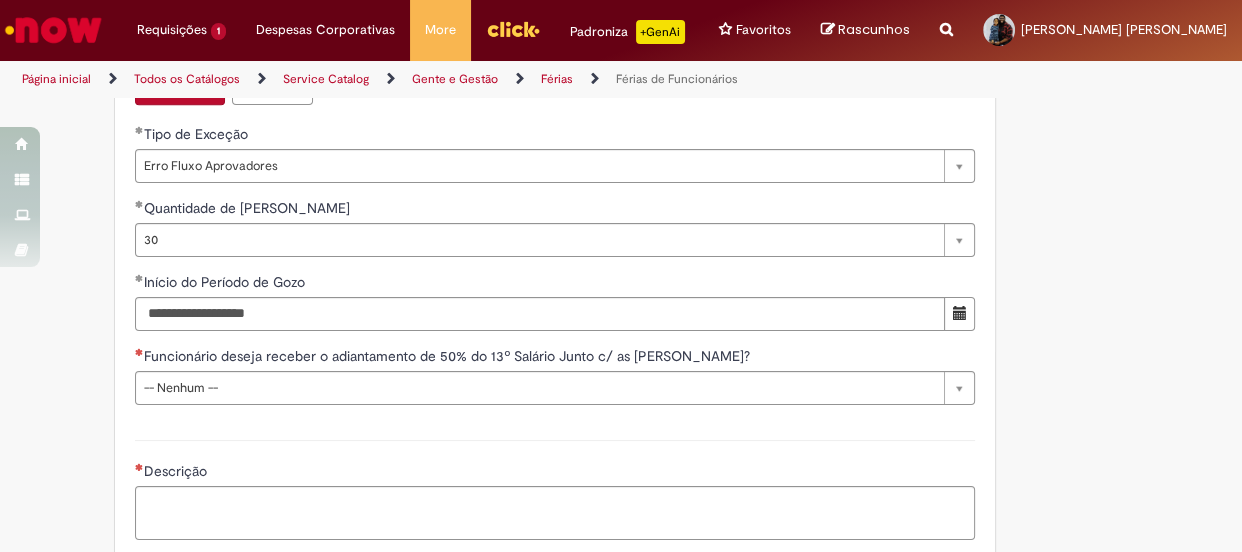 scroll, scrollTop: 2000, scrollLeft: 0, axis: vertical 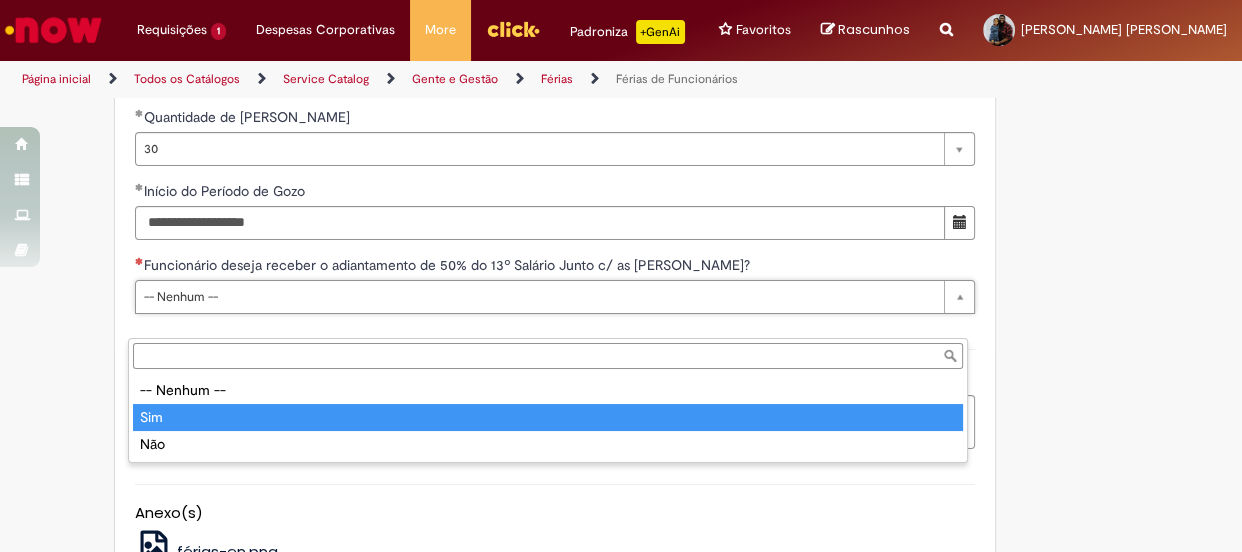 type on "***" 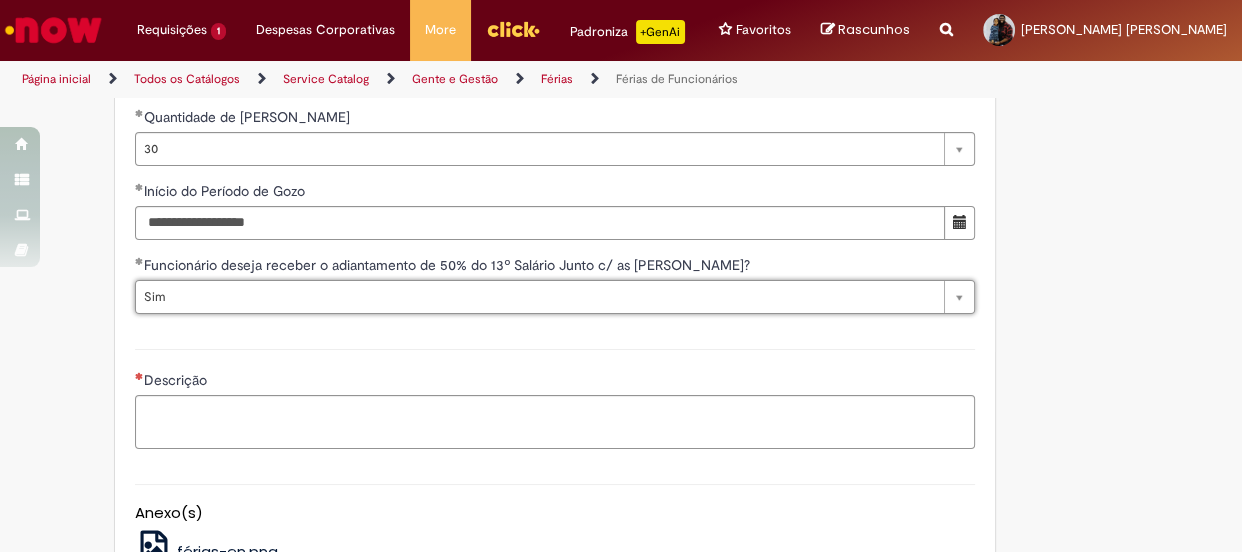 scroll, scrollTop: 2090, scrollLeft: 0, axis: vertical 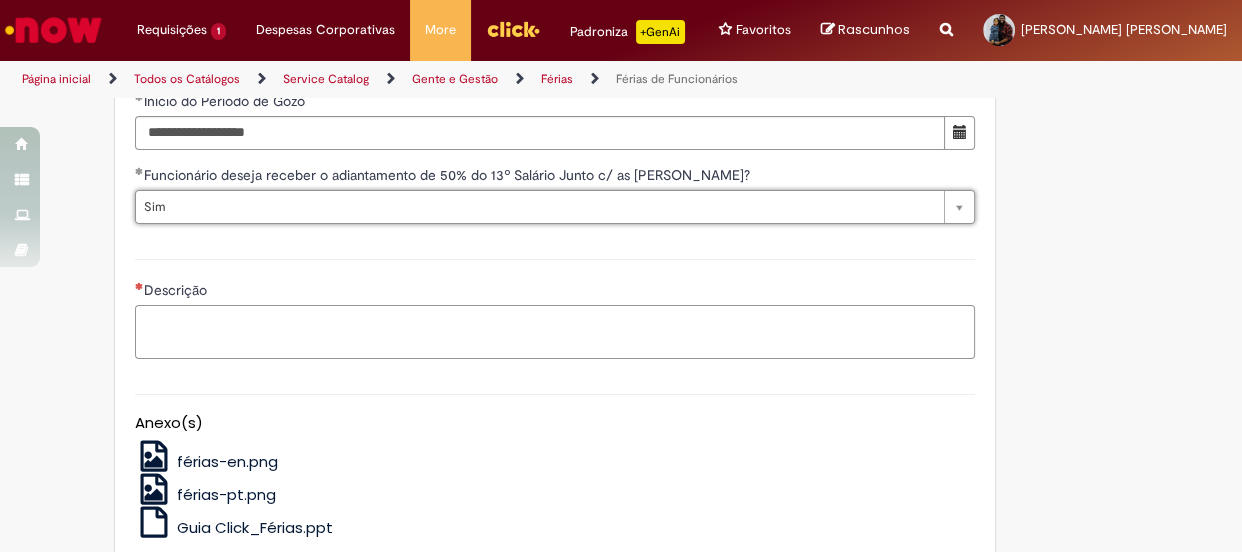click on "Descrição" at bounding box center [555, 332] 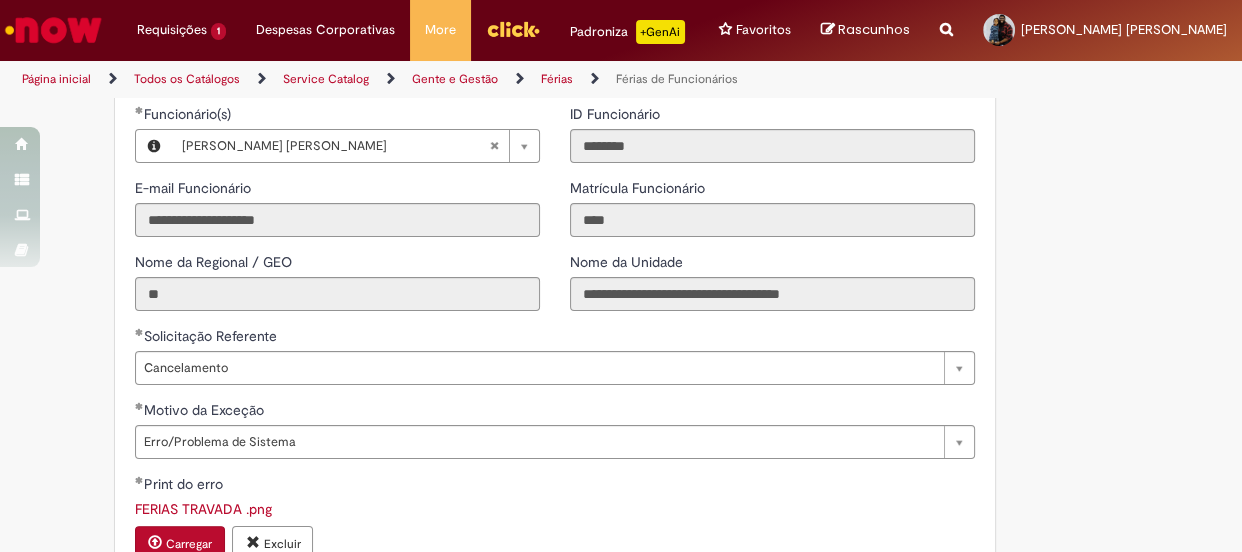 scroll, scrollTop: 1636, scrollLeft: 0, axis: vertical 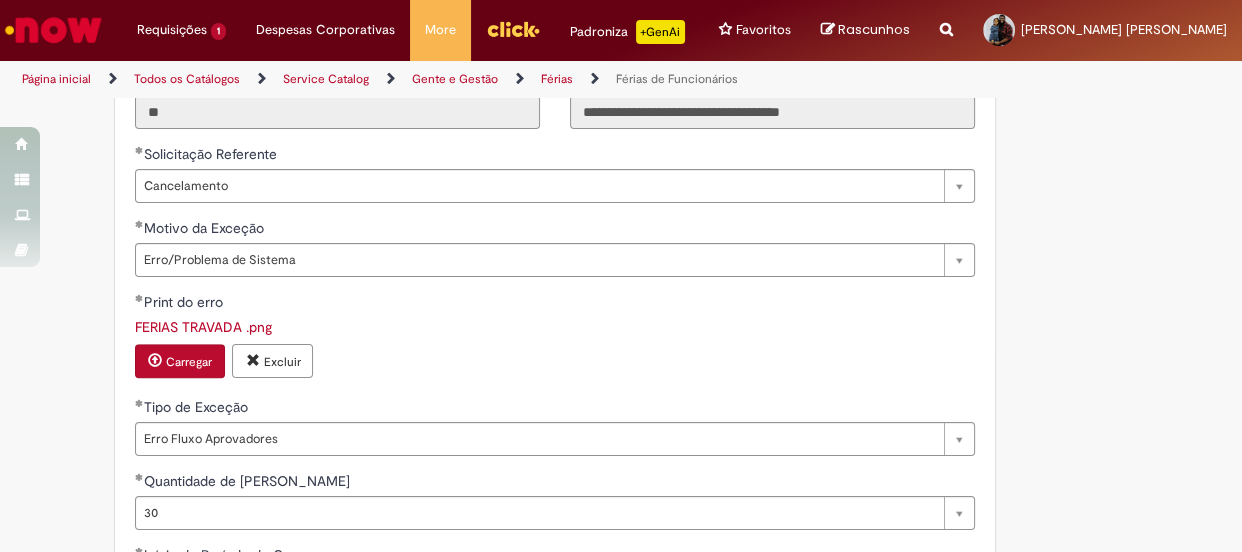 type on "**********" 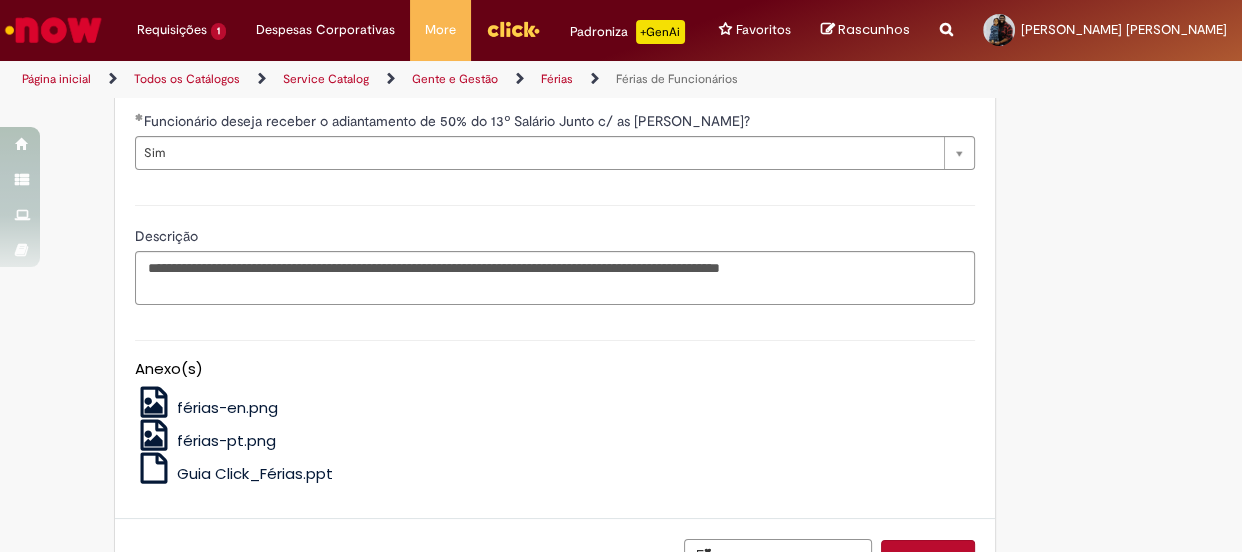 scroll, scrollTop: 2326, scrollLeft: 0, axis: vertical 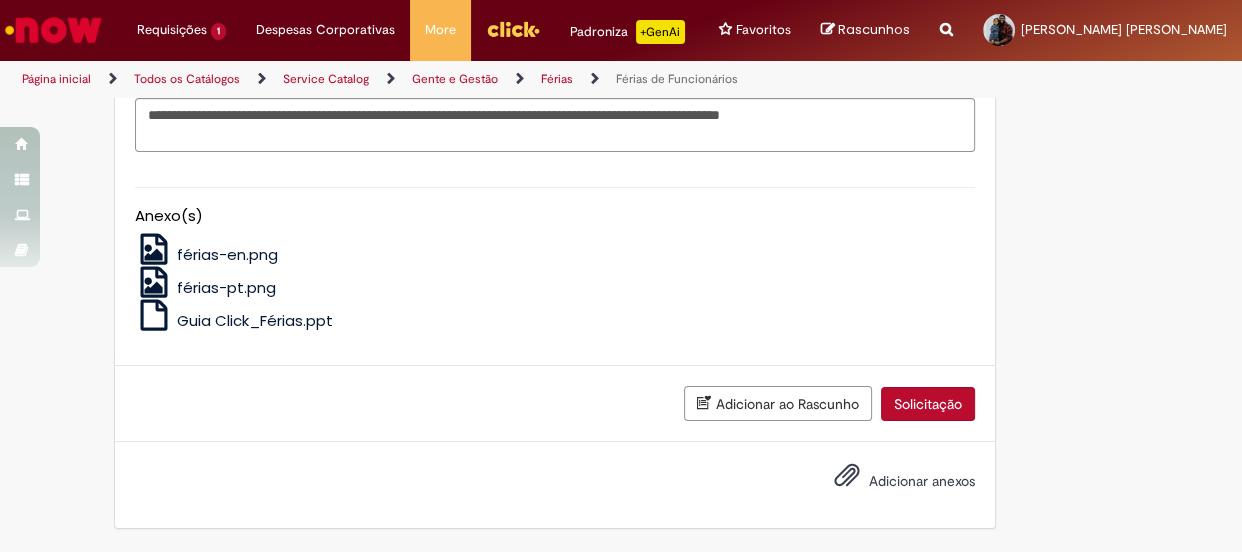 click on "Solicitação" at bounding box center (928, 404) 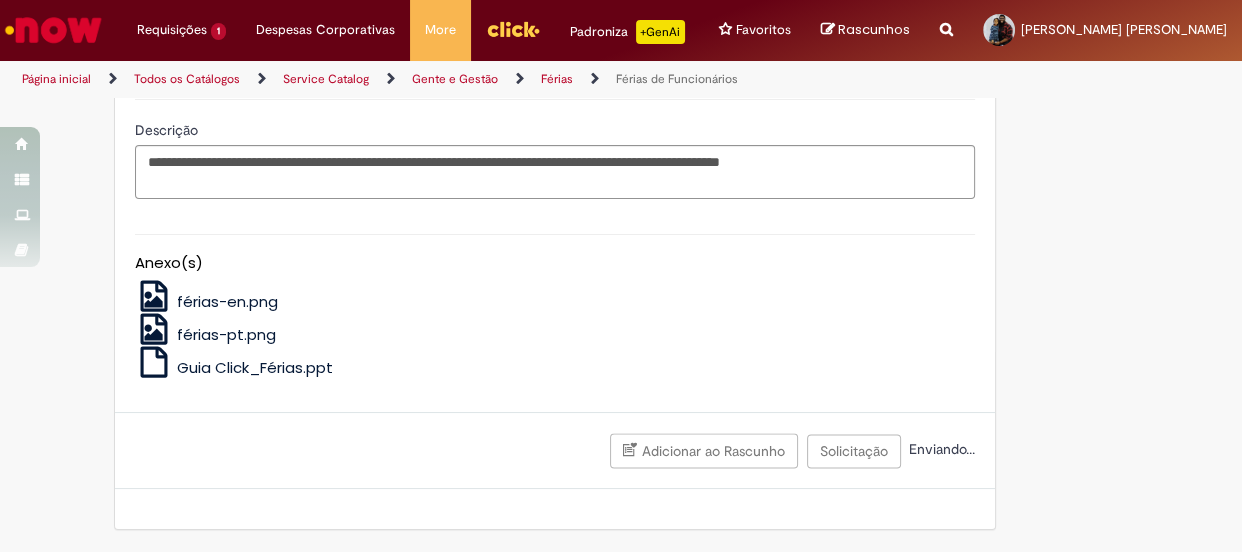 scroll, scrollTop: 2280, scrollLeft: 0, axis: vertical 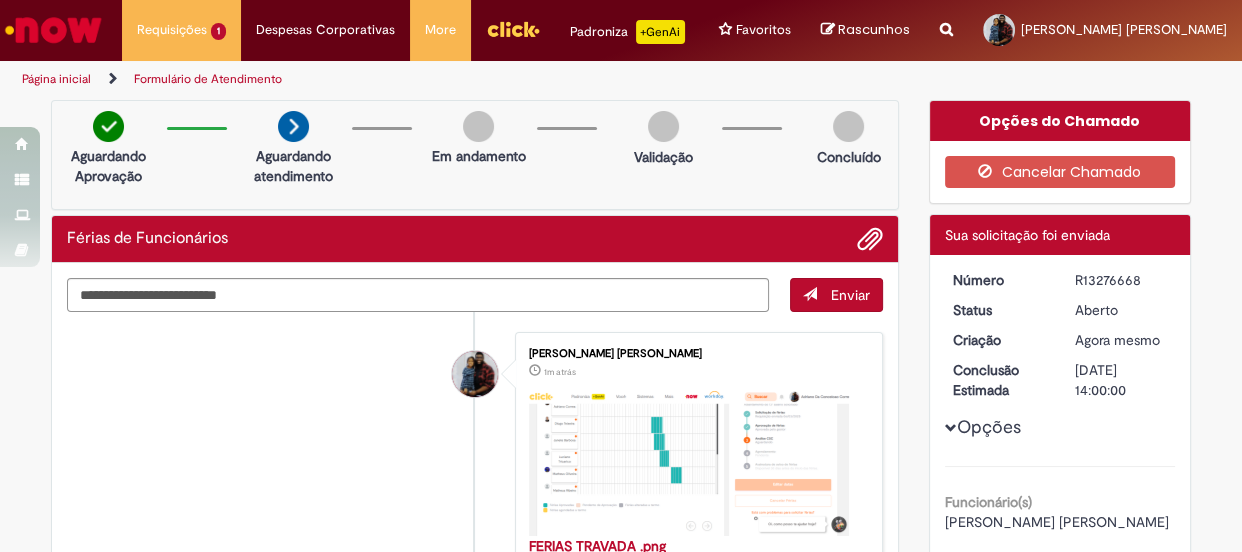 click on "[PERSON_NAME] [PERSON_NAME]
1m atrás 1m atrás
FERIAS TRAVADA .png  113 KB" at bounding box center (475, 462) 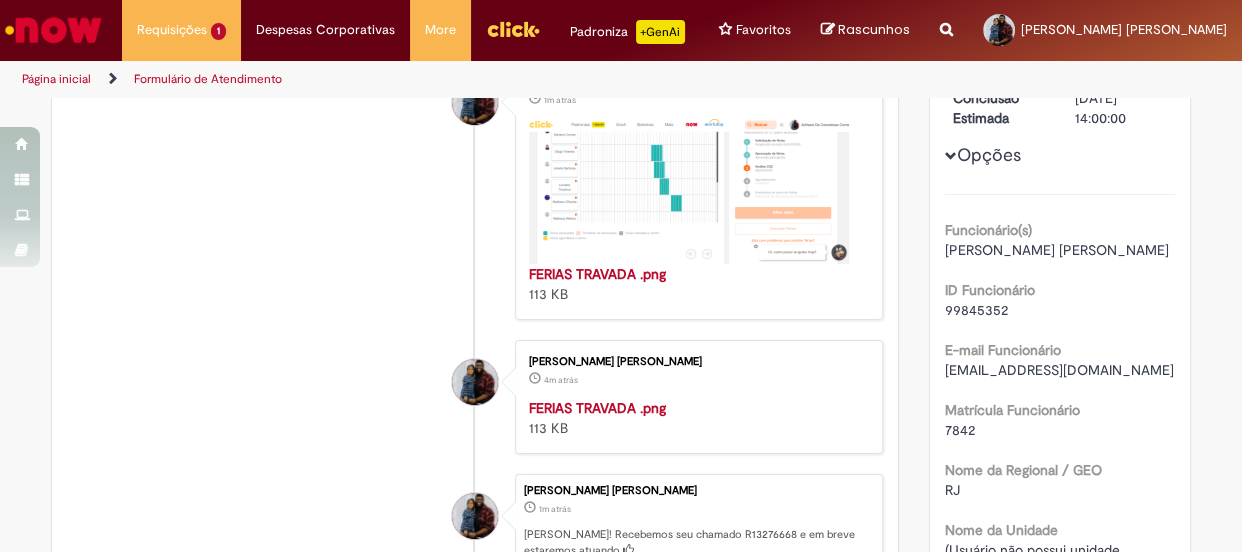 scroll, scrollTop: 0, scrollLeft: 0, axis: both 